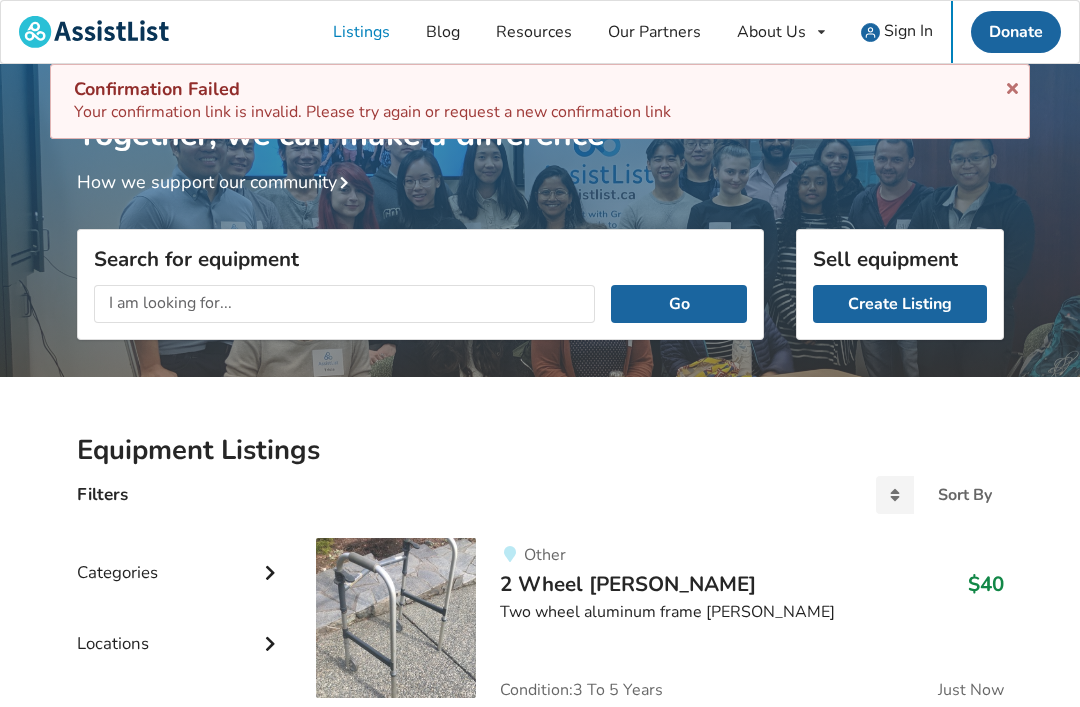 scroll, scrollTop: 0, scrollLeft: 0, axis: both 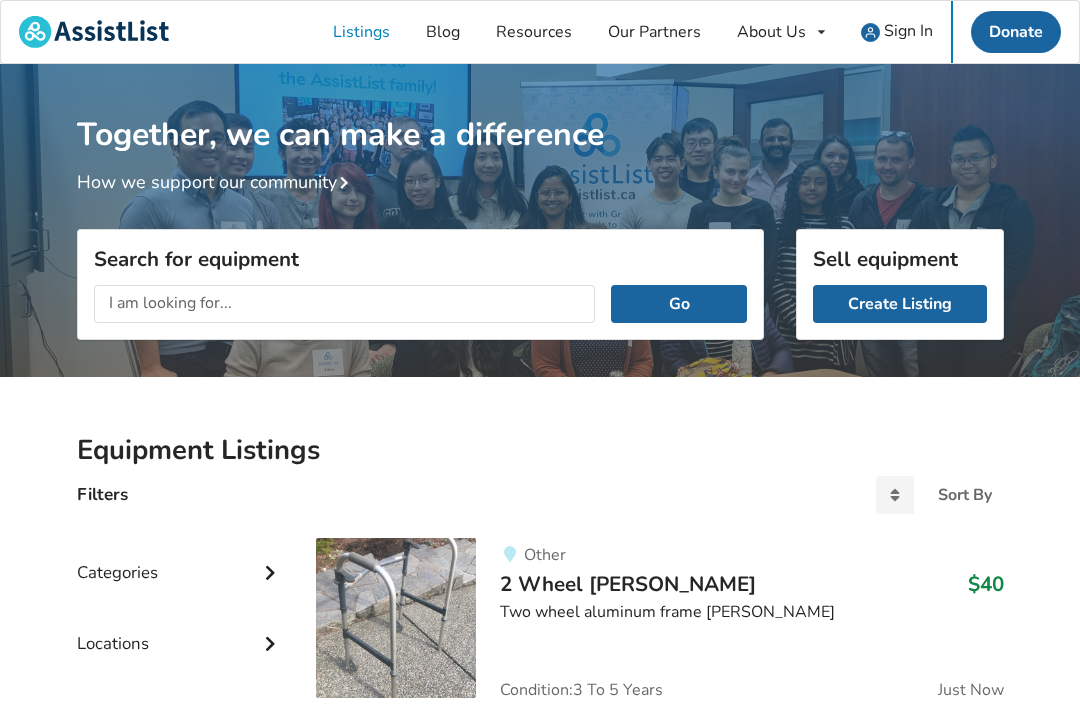 click on "Sign In" at bounding box center [908, 31] 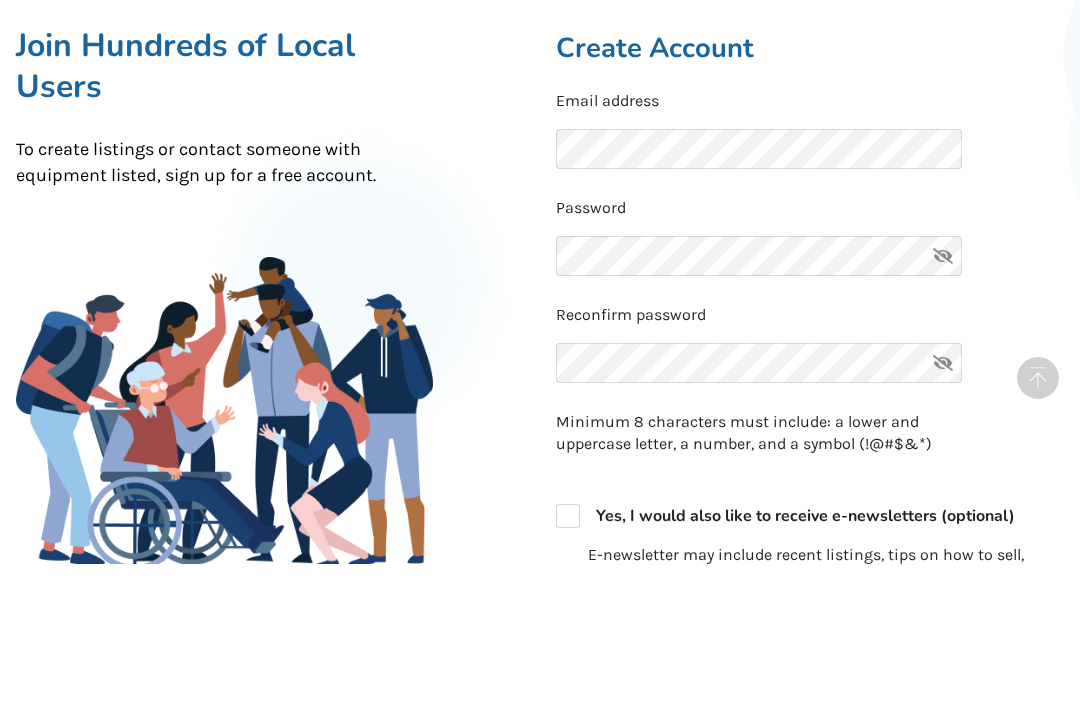 scroll, scrollTop: 0, scrollLeft: 0, axis: both 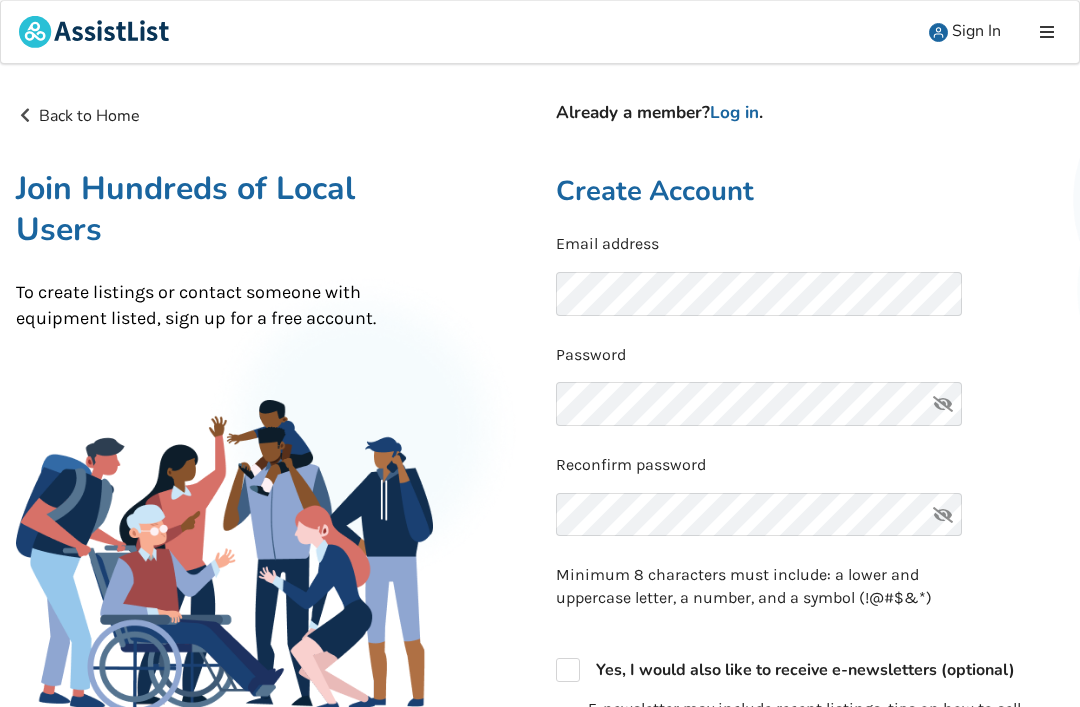 click on "Sign In" at bounding box center (976, 31) 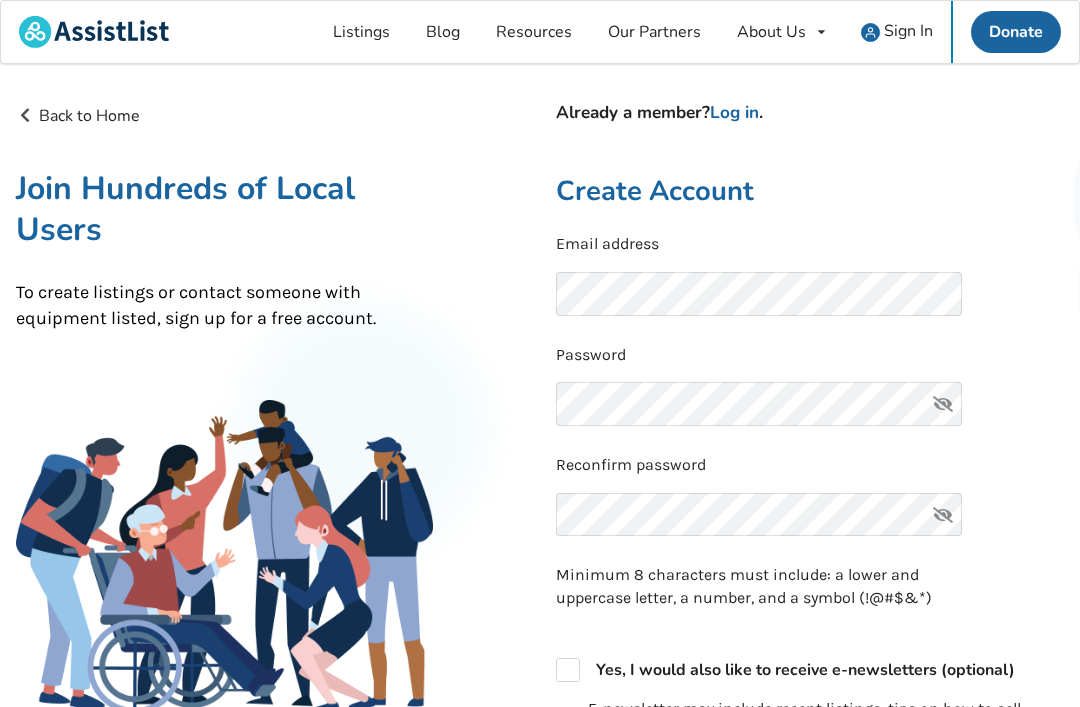 click at bounding box center [870, 32] 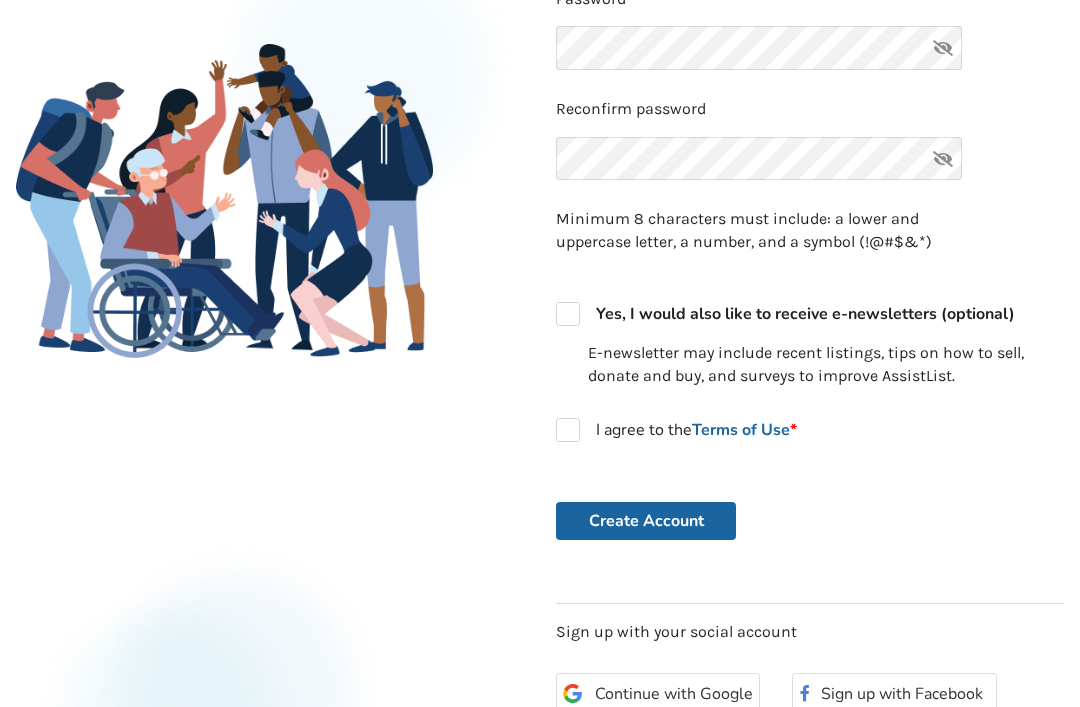 scroll, scrollTop: 437, scrollLeft: 0, axis: vertical 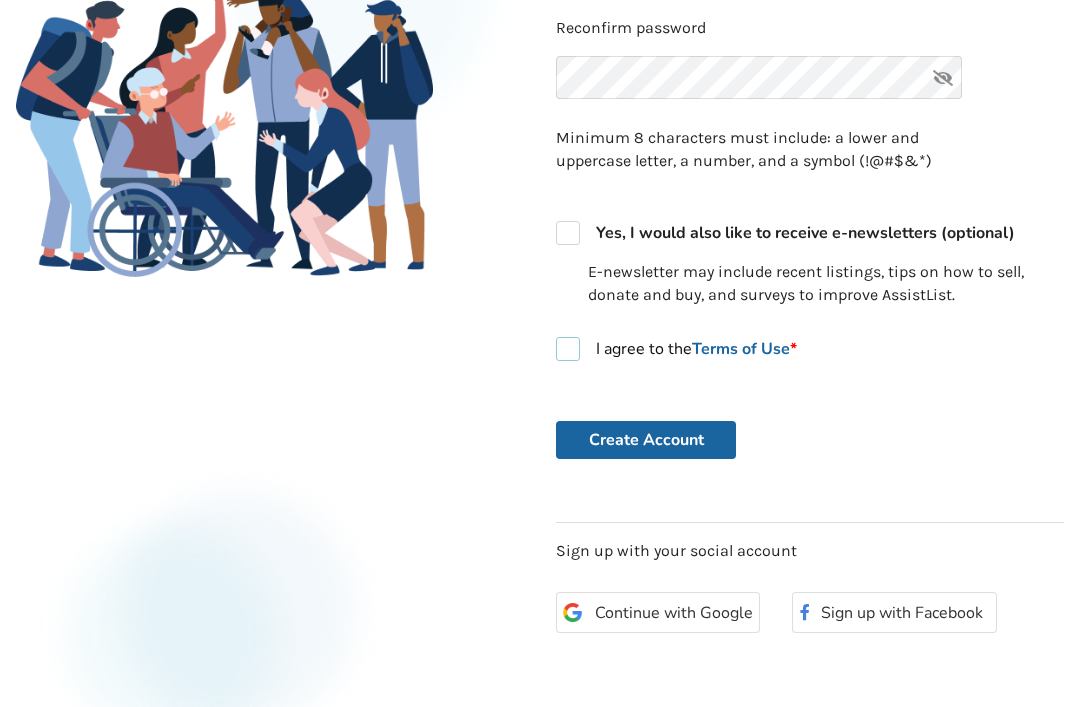click on "I agree to the  Terms of Use  *" at bounding box center (676, 349) 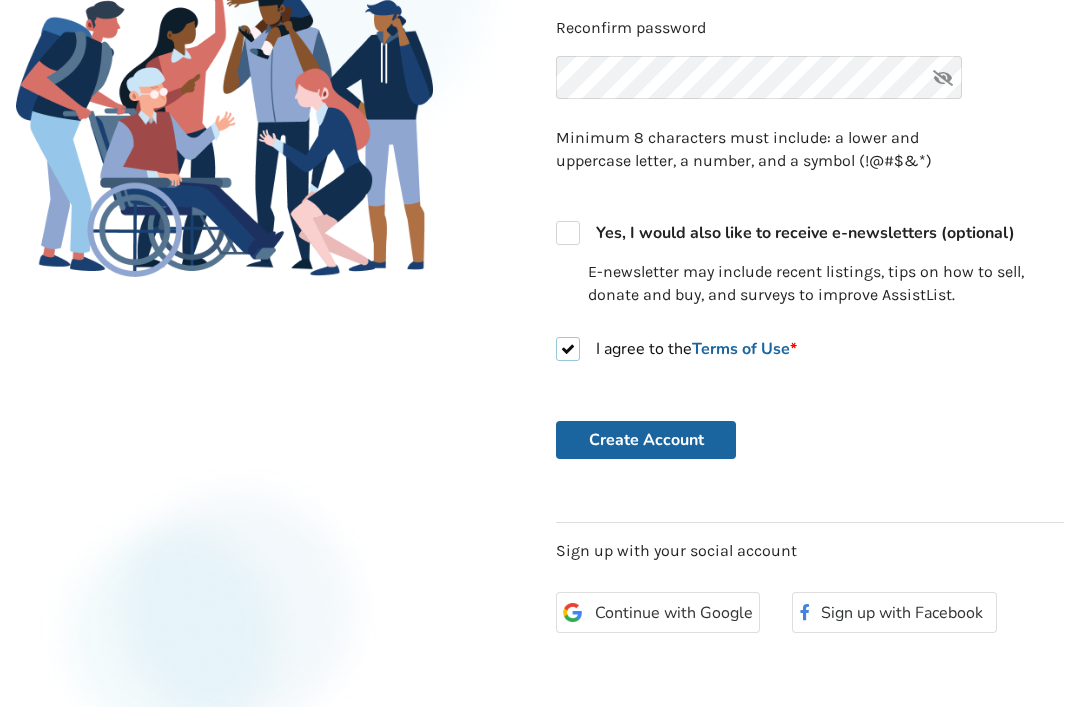 checkbox on "true" 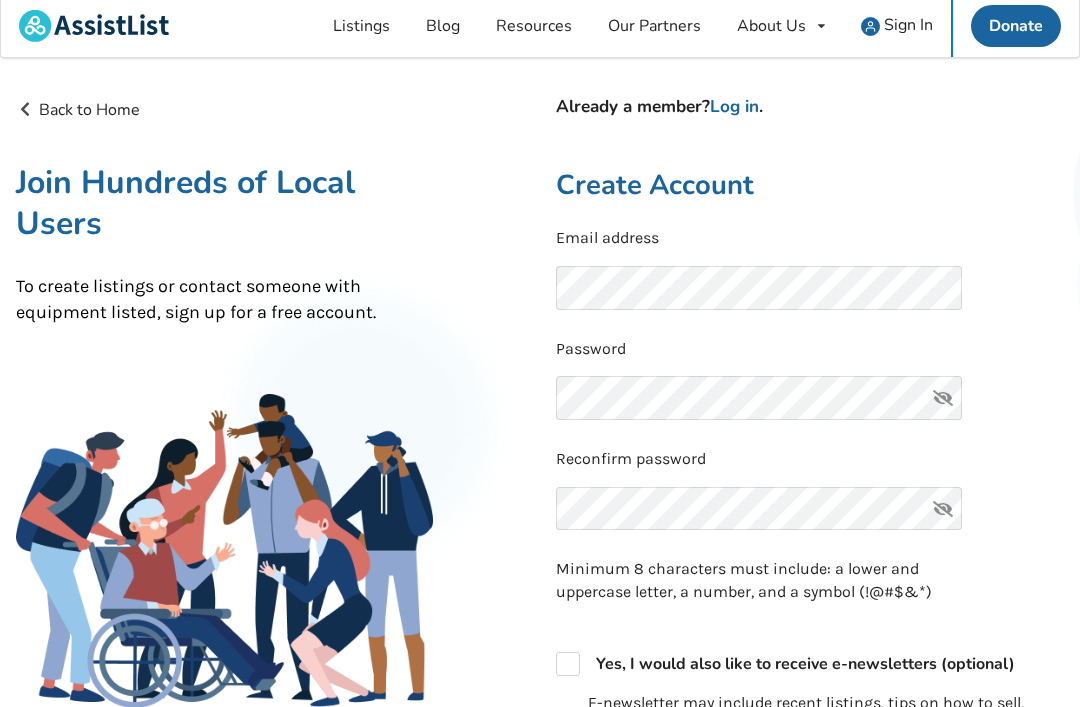 scroll, scrollTop: 0, scrollLeft: 0, axis: both 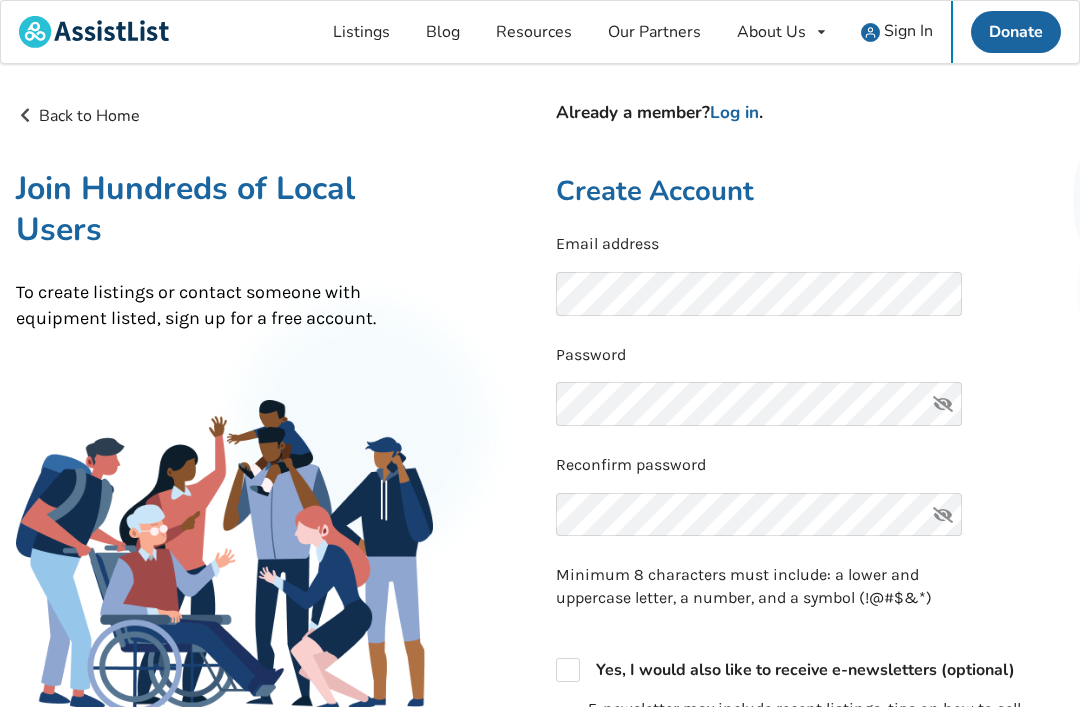 click on "Log in" at bounding box center [734, 112] 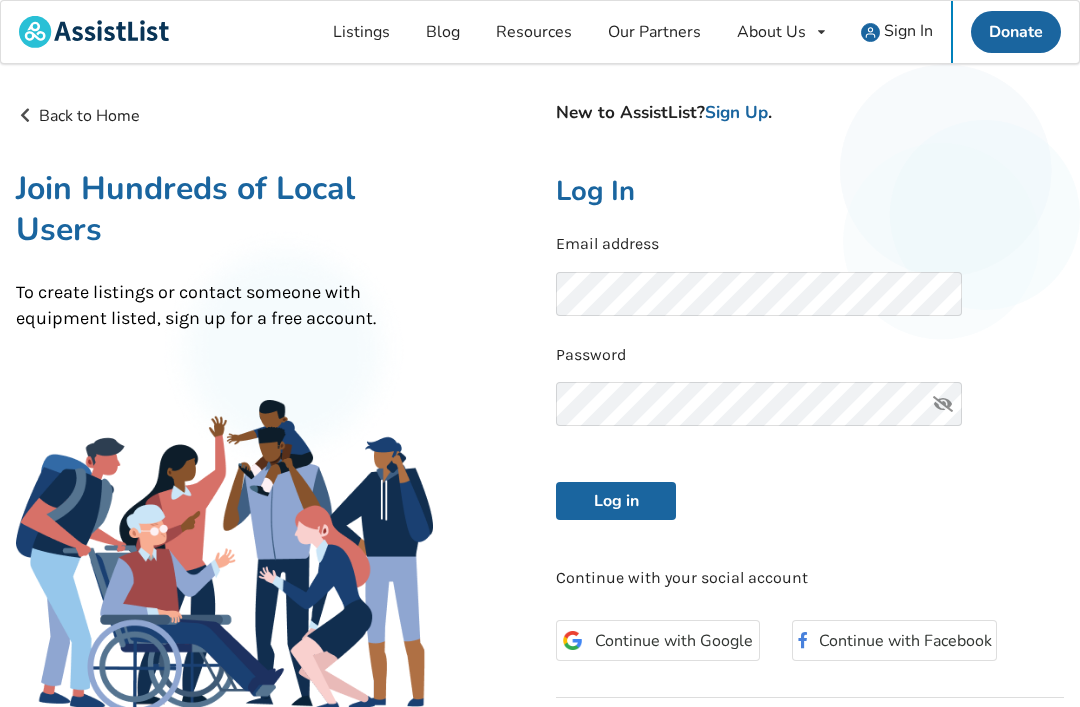 click on "Log in" at bounding box center [616, 501] 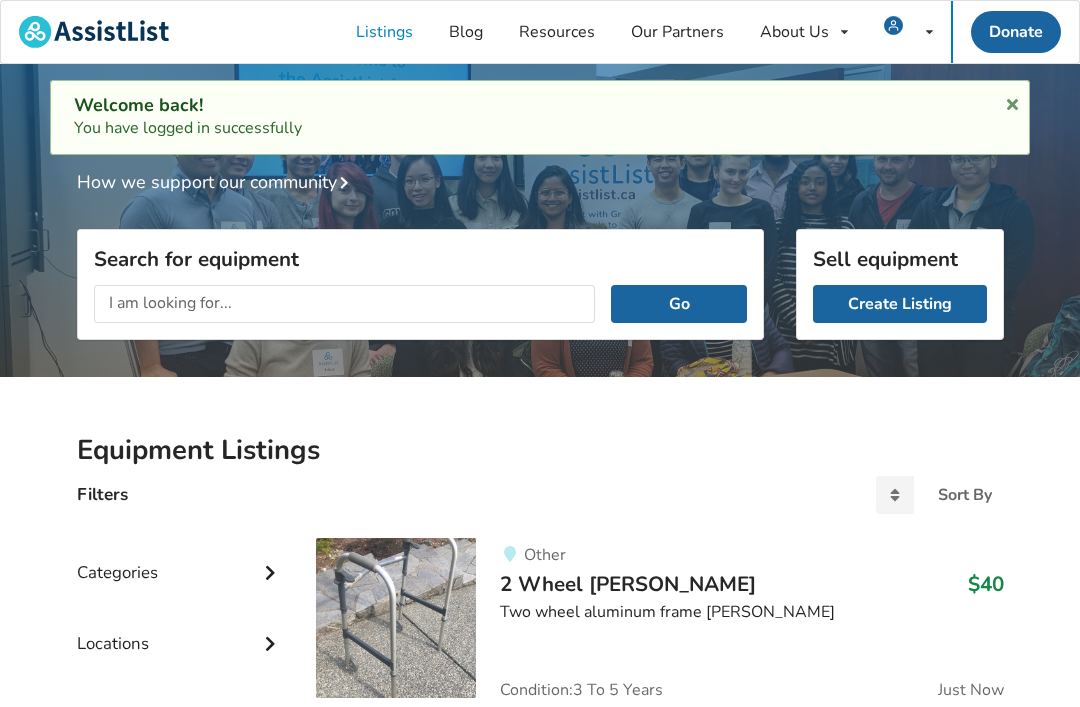 click on "Create Listing" at bounding box center (900, 304) 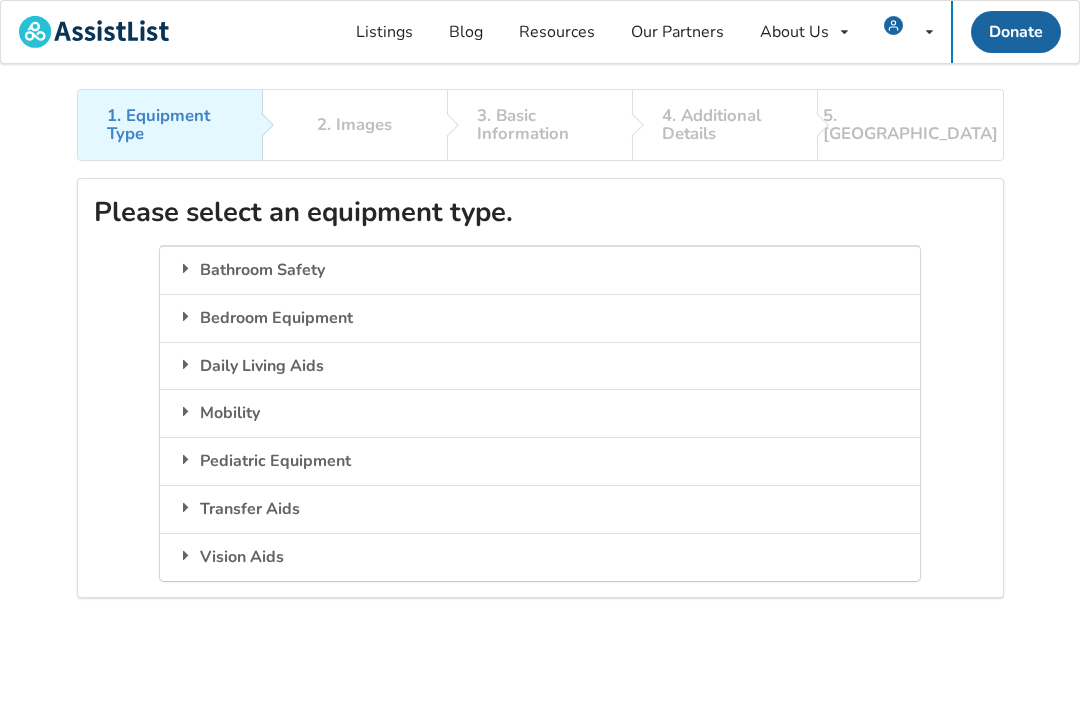 click on "Mobility" at bounding box center [539, 413] 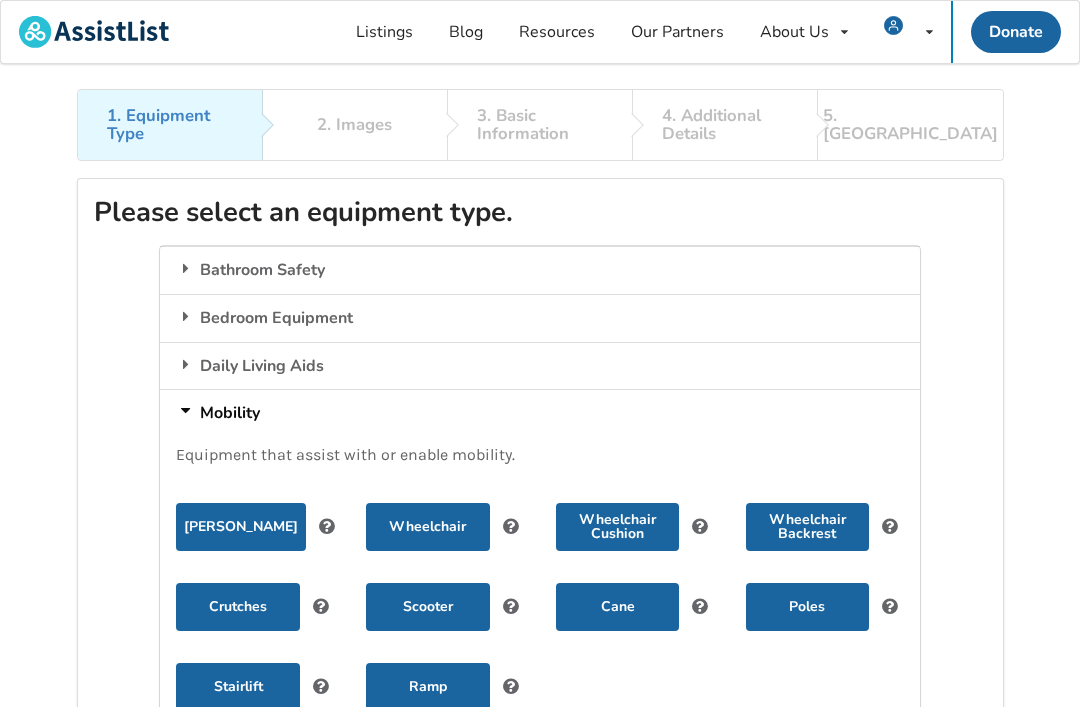 click on "[PERSON_NAME]" at bounding box center [241, 527] 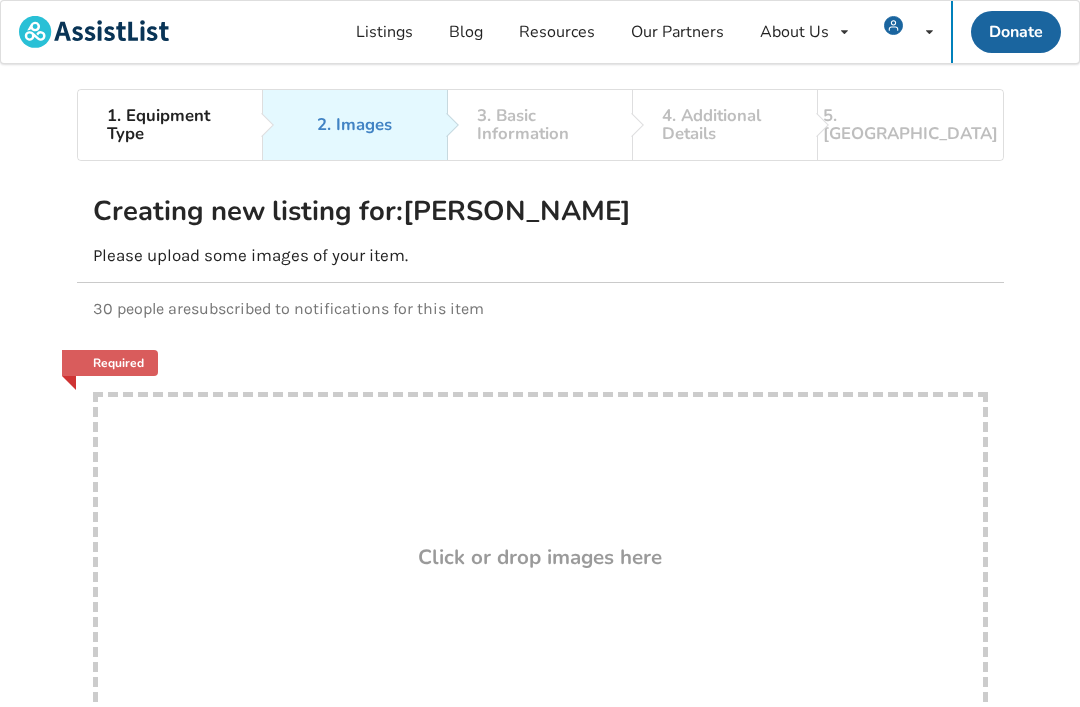 click on "Click or drop images here" at bounding box center (540, 557) 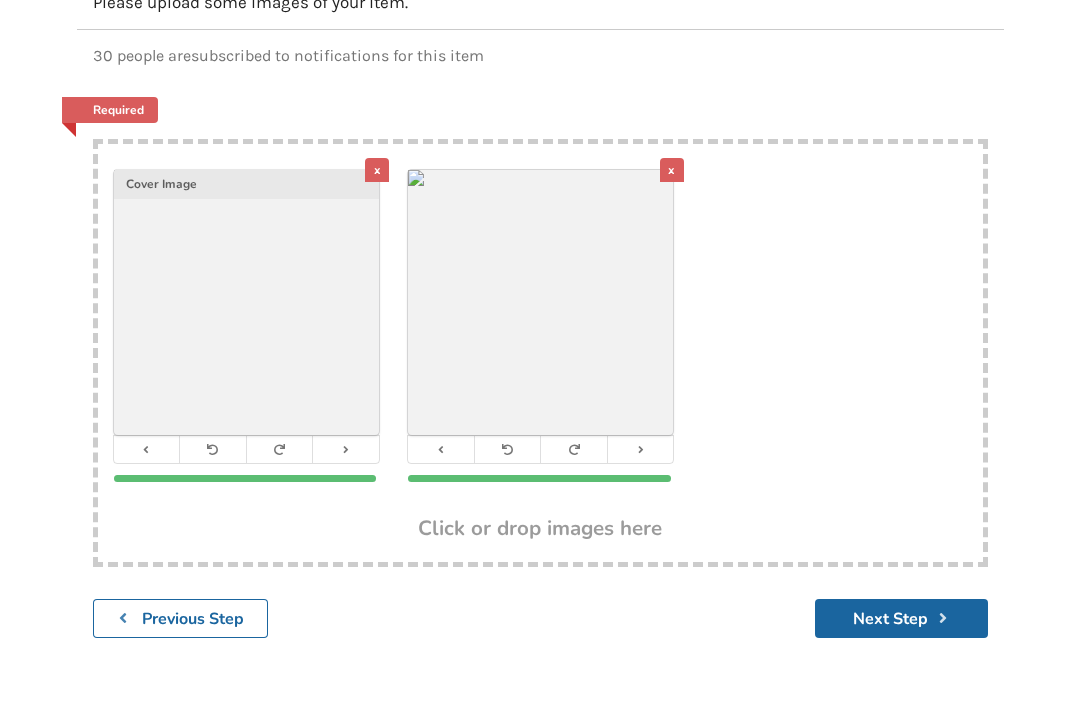 scroll, scrollTop: 253, scrollLeft: 0, axis: vertical 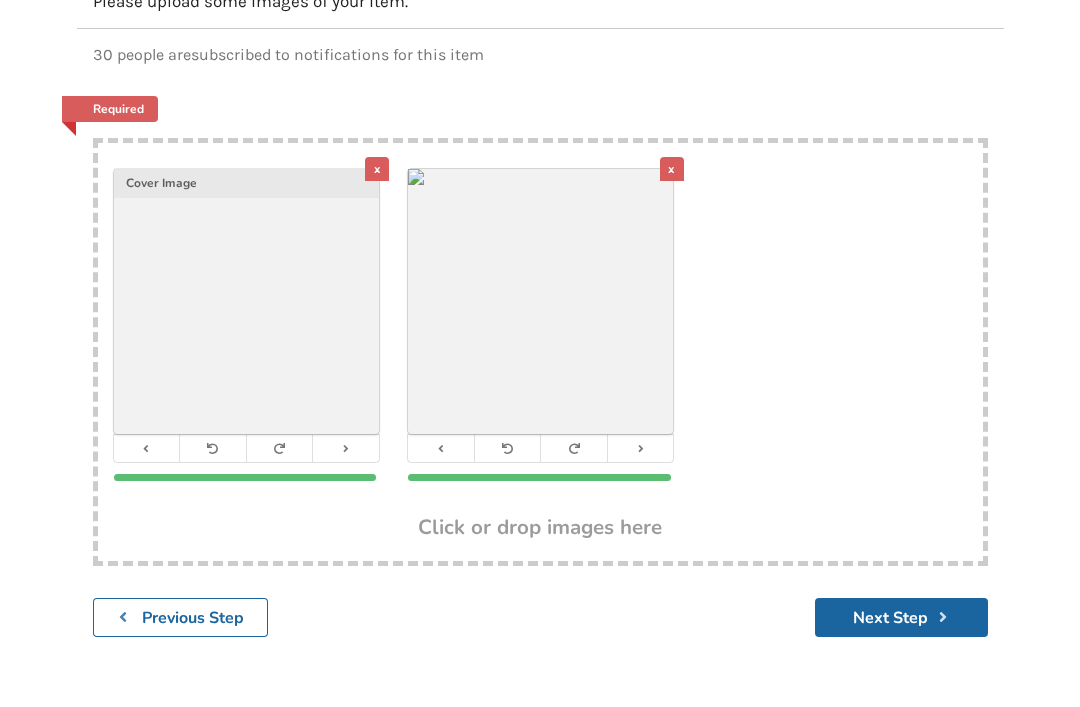 click on "Next Step" at bounding box center [901, 618] 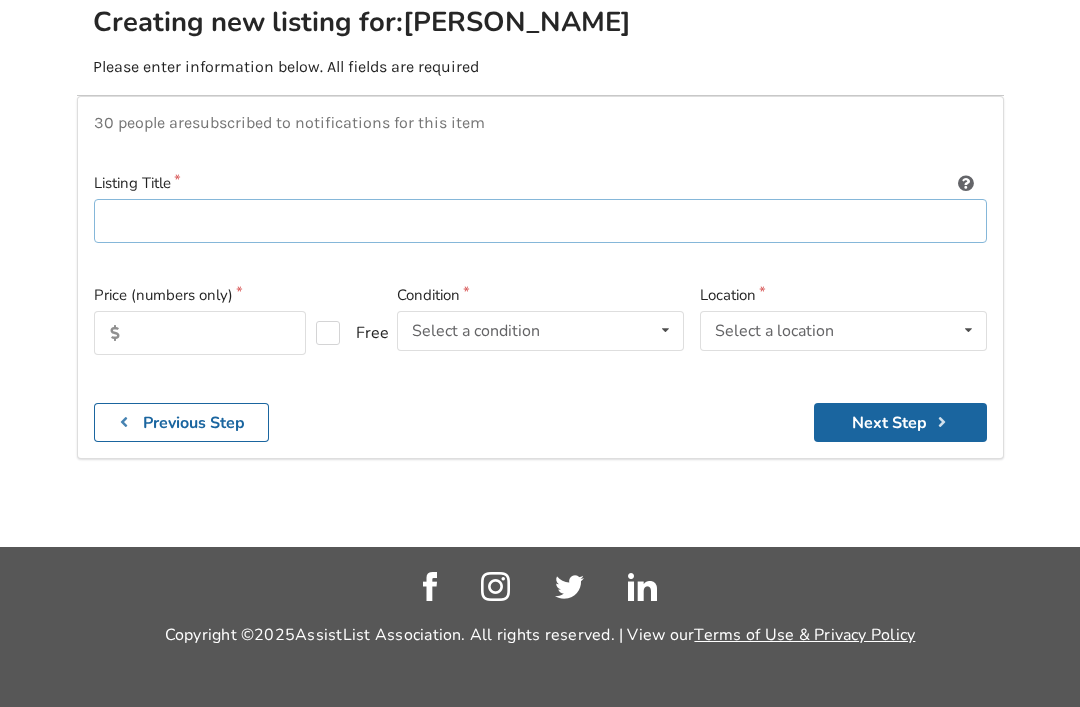 click at bounding box center [540, 221] 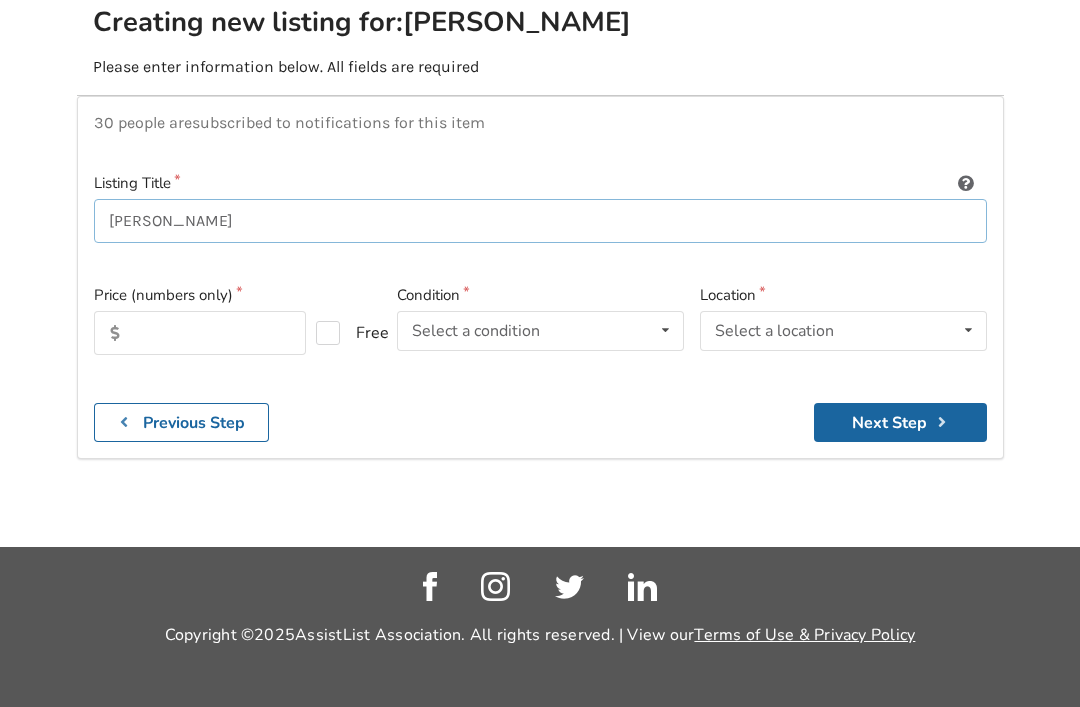 type on "[PERSON_NAME]" 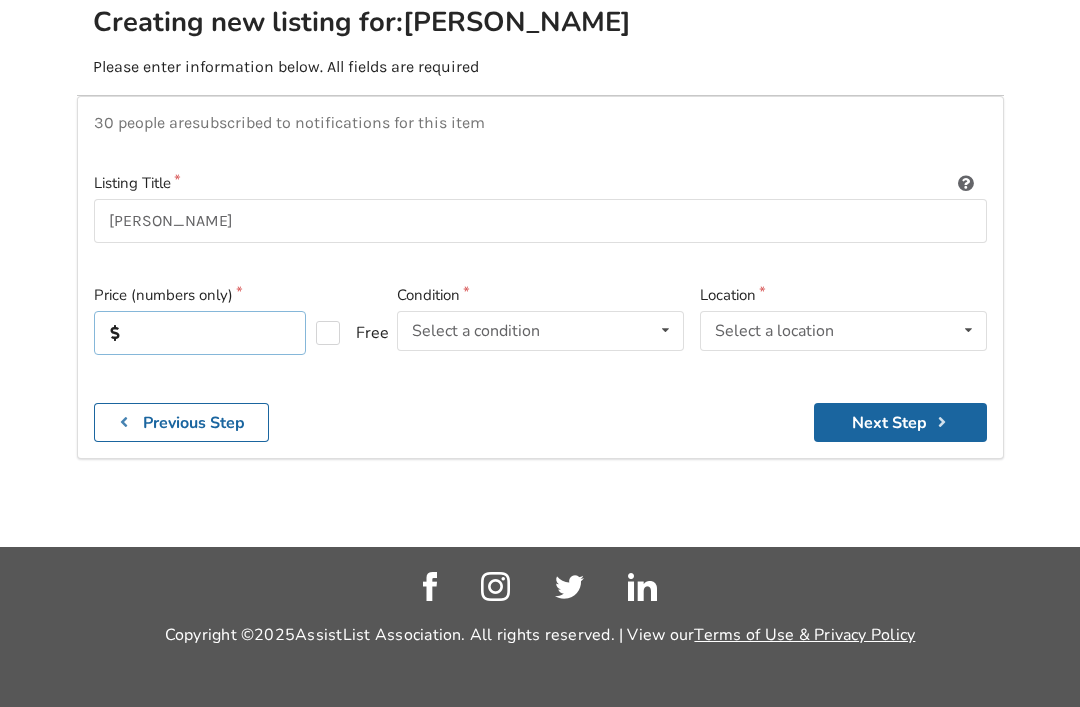 click at bounding box center (200, 333) 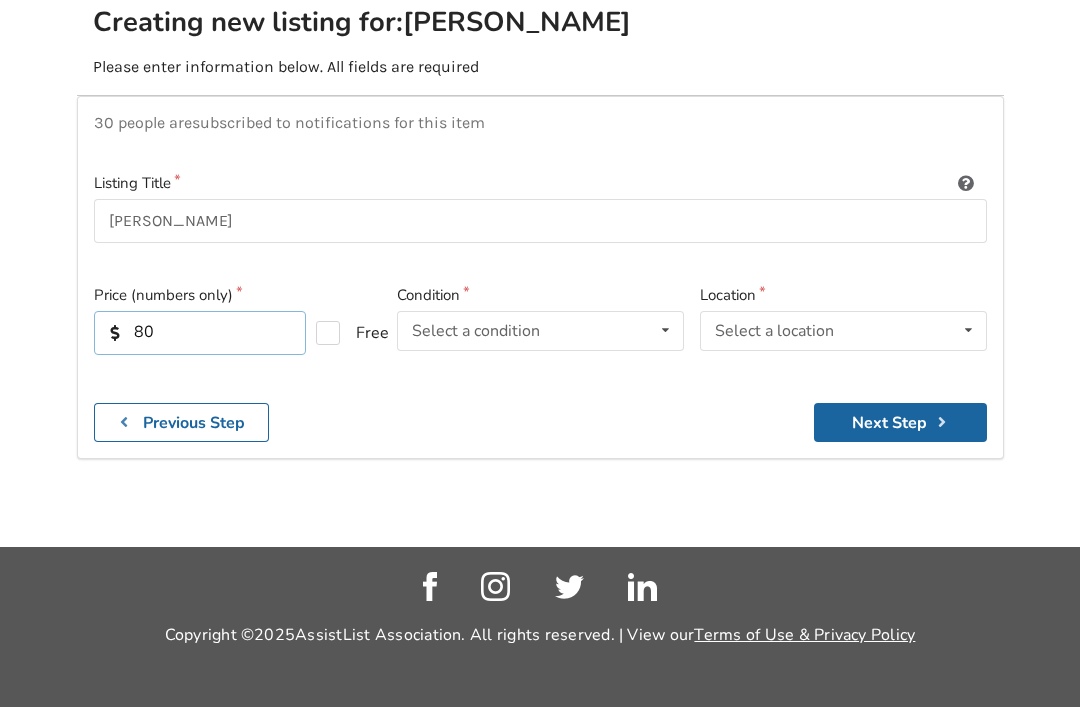 type on "80" 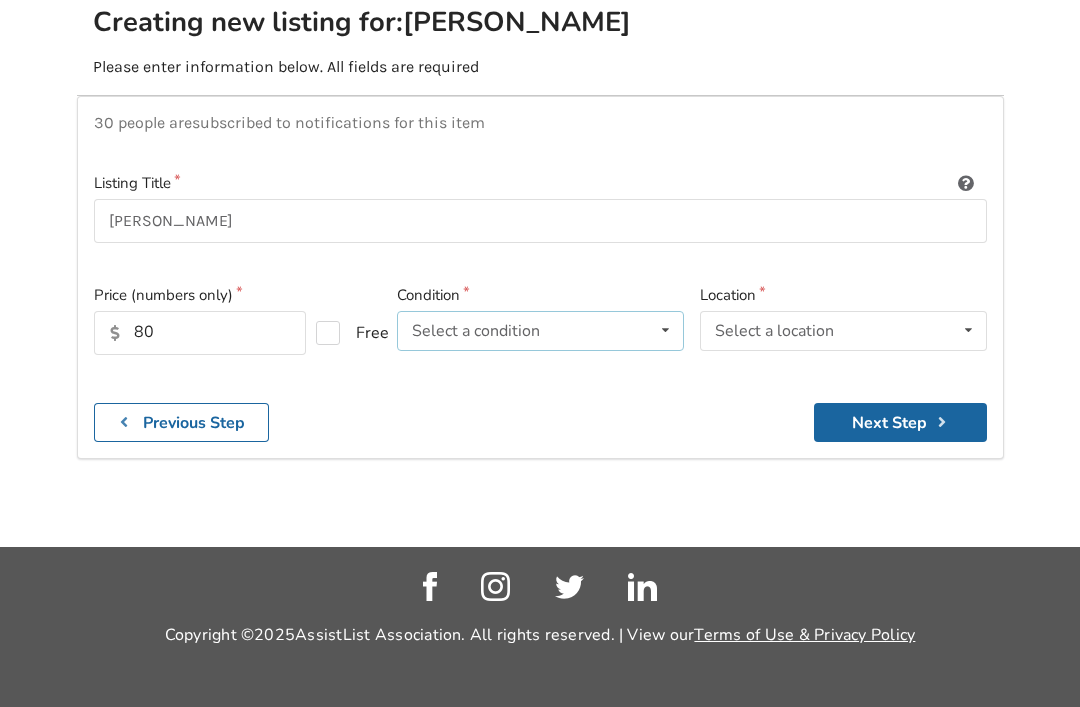 click at bounding box center (665, 330) 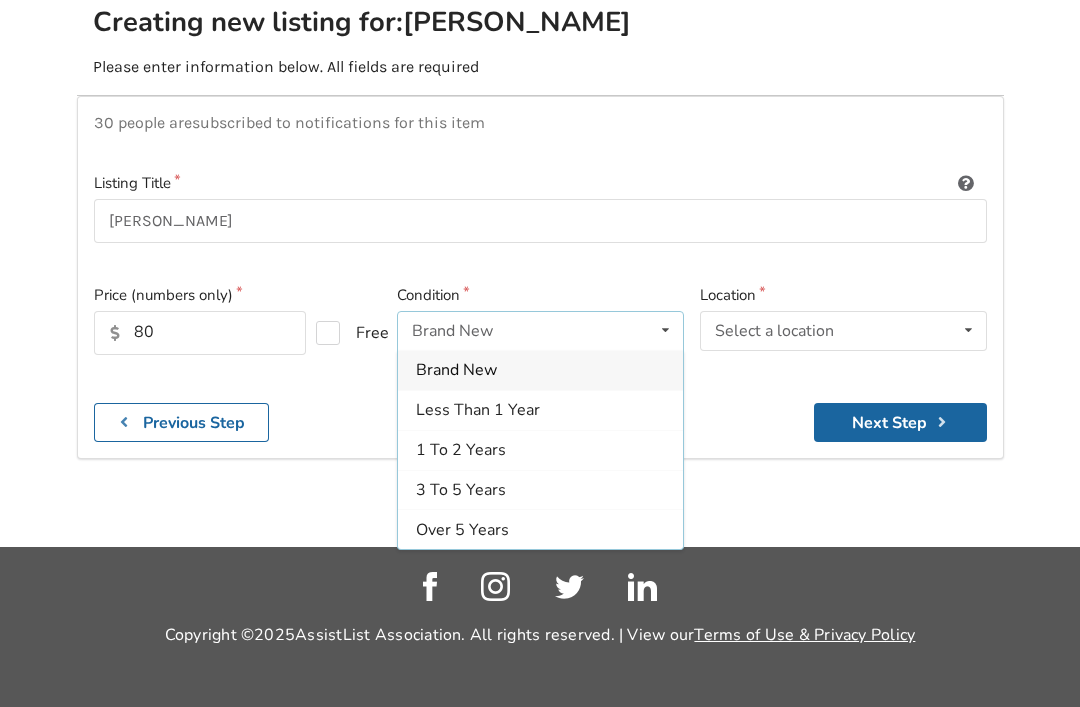 click on "1 To 2 Years" at bounding box center (461, 451) 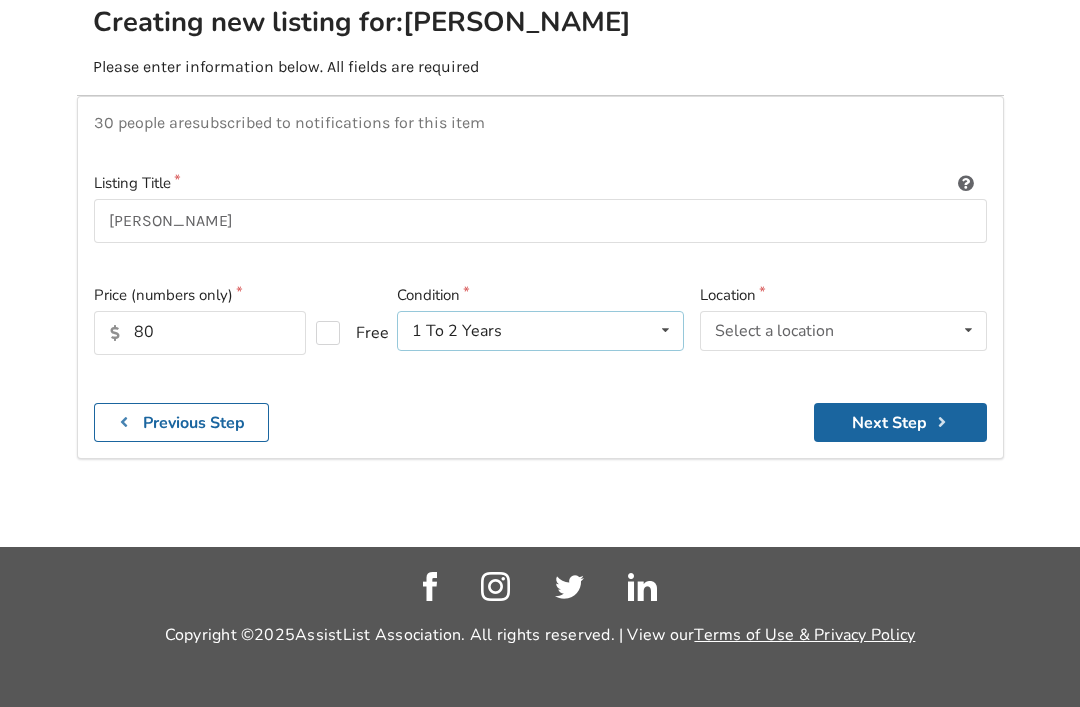 click at bounding box center [665, 330] 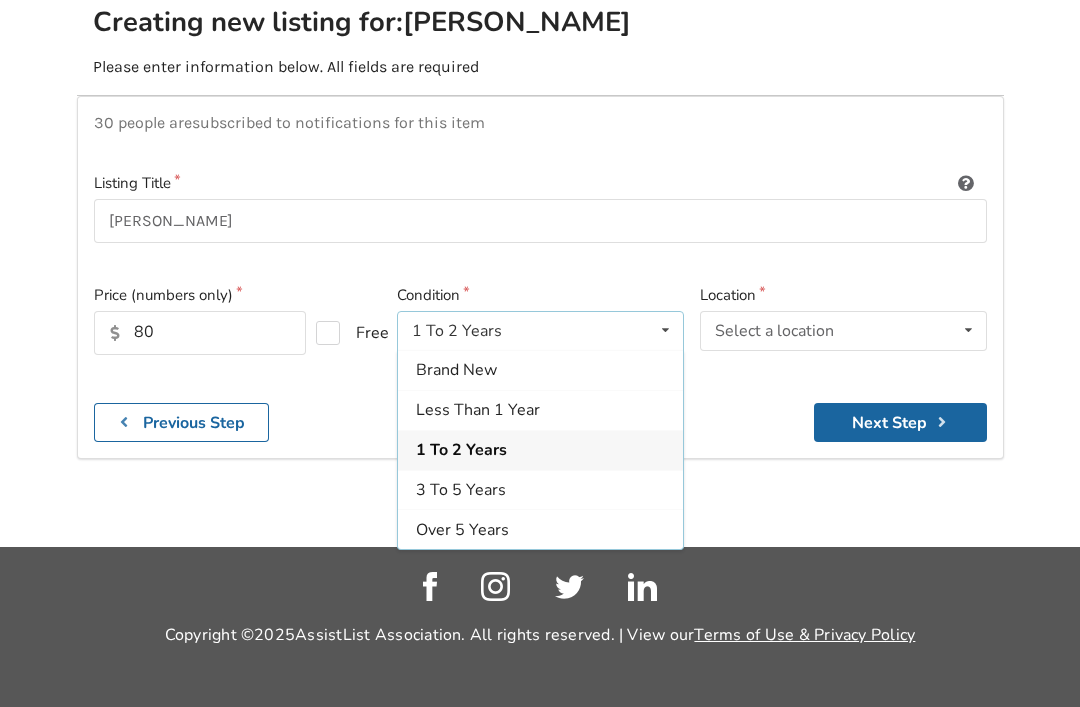 click on "1 To 2 Years" at bounding box center (540, 450) 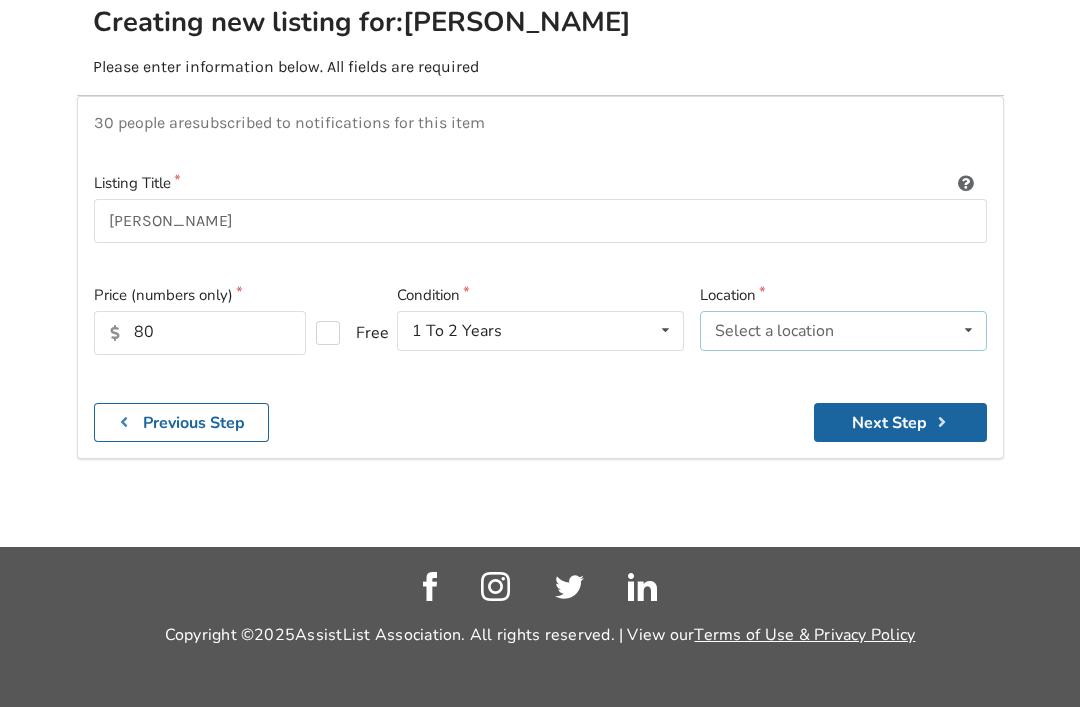 click at bounding box center [968, 330] 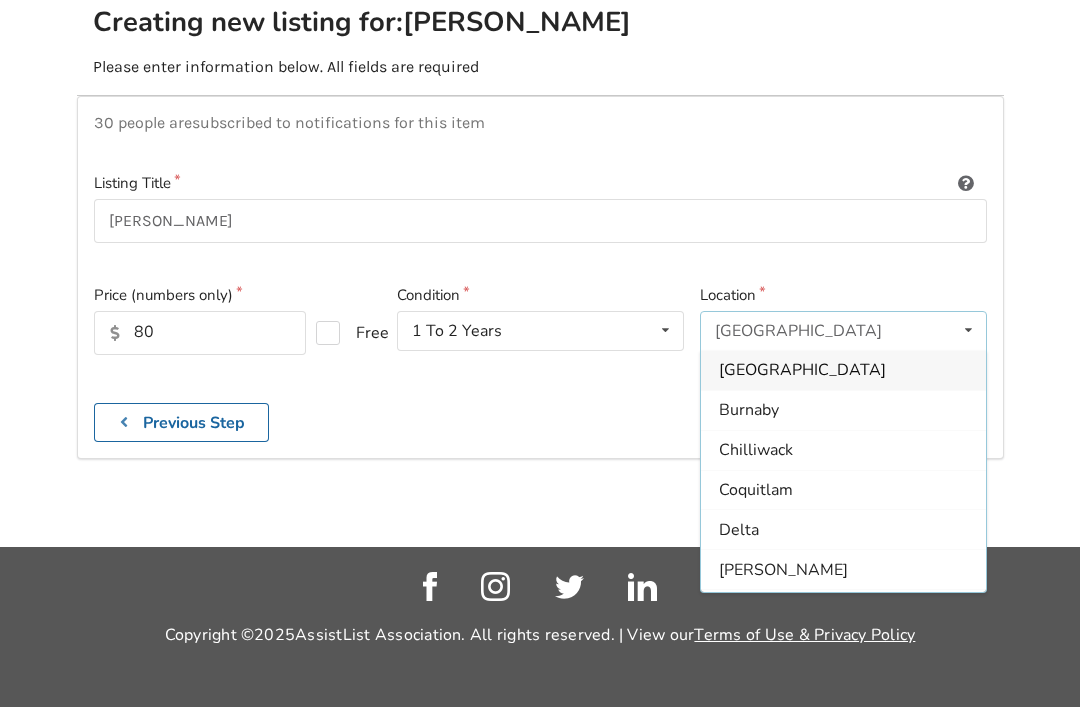 click at bounding box center [968, 330] 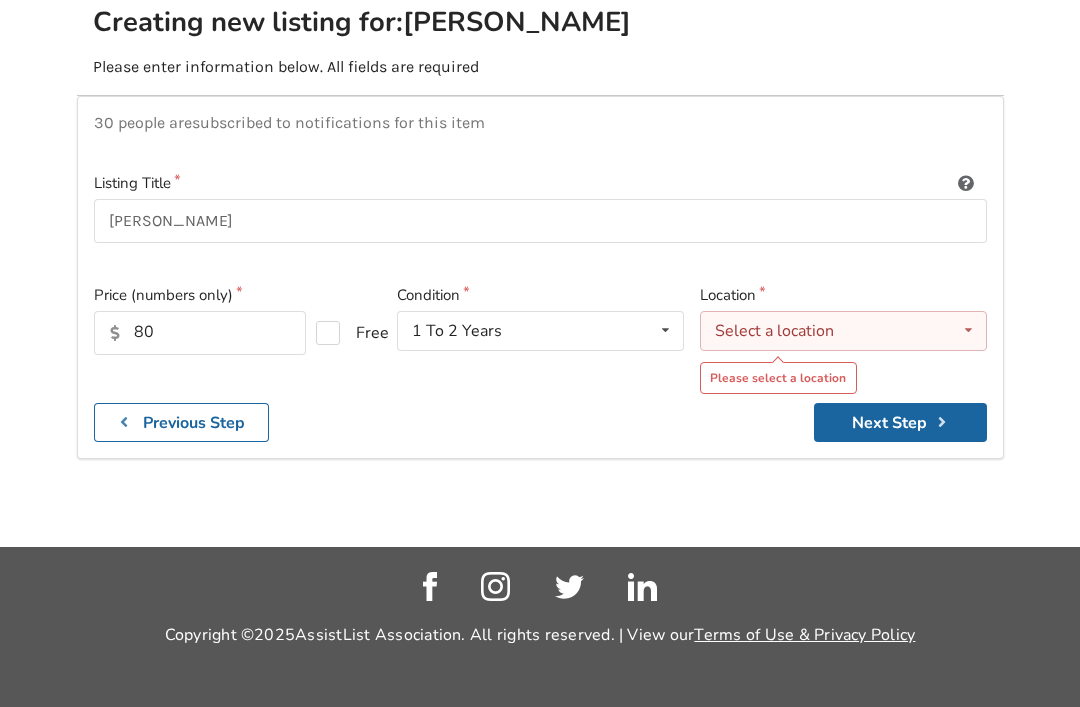 click at bounding box center [968, 330] 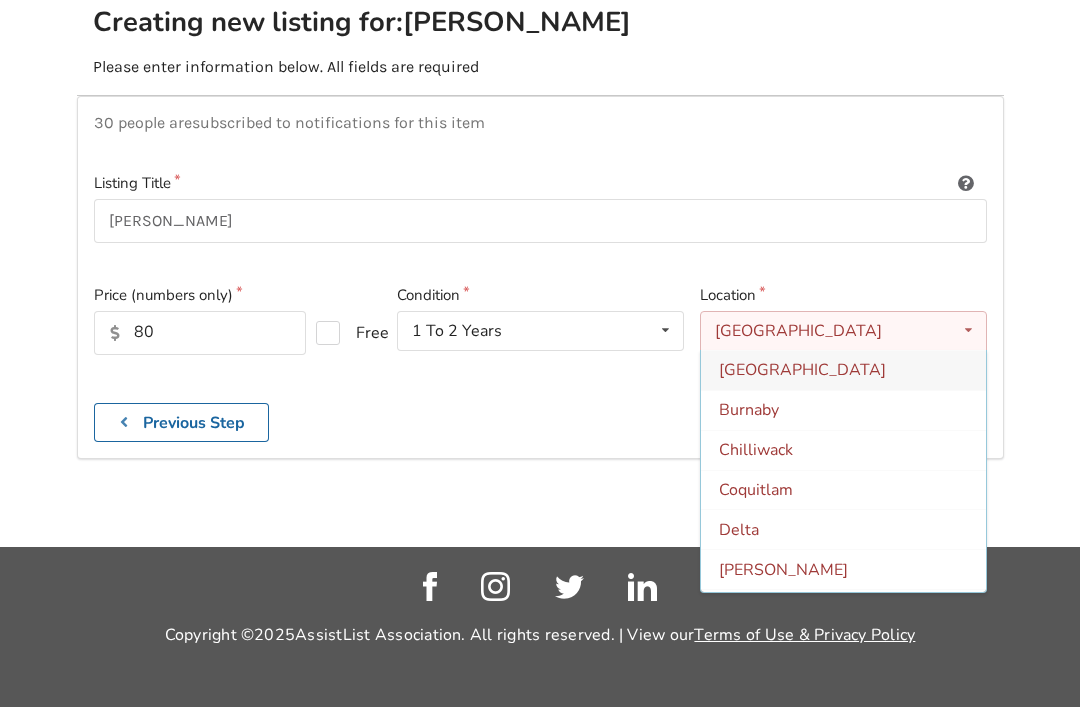 click on "Burnaby" at bounding box center [749, 411] 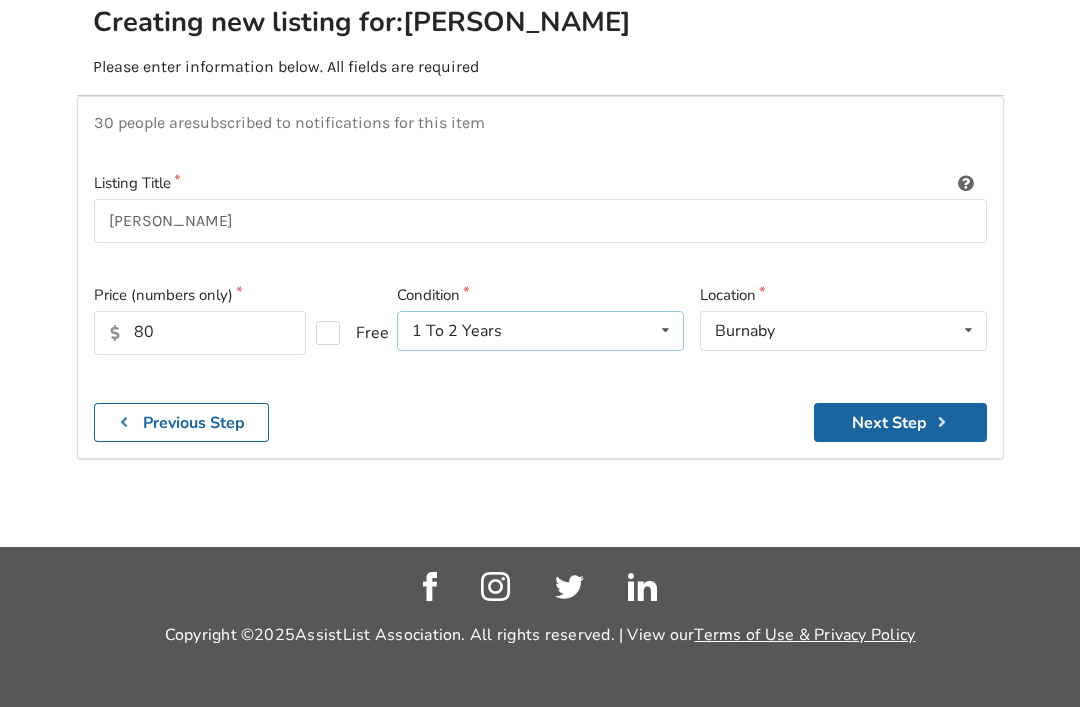click at bounding box center (665, 330) 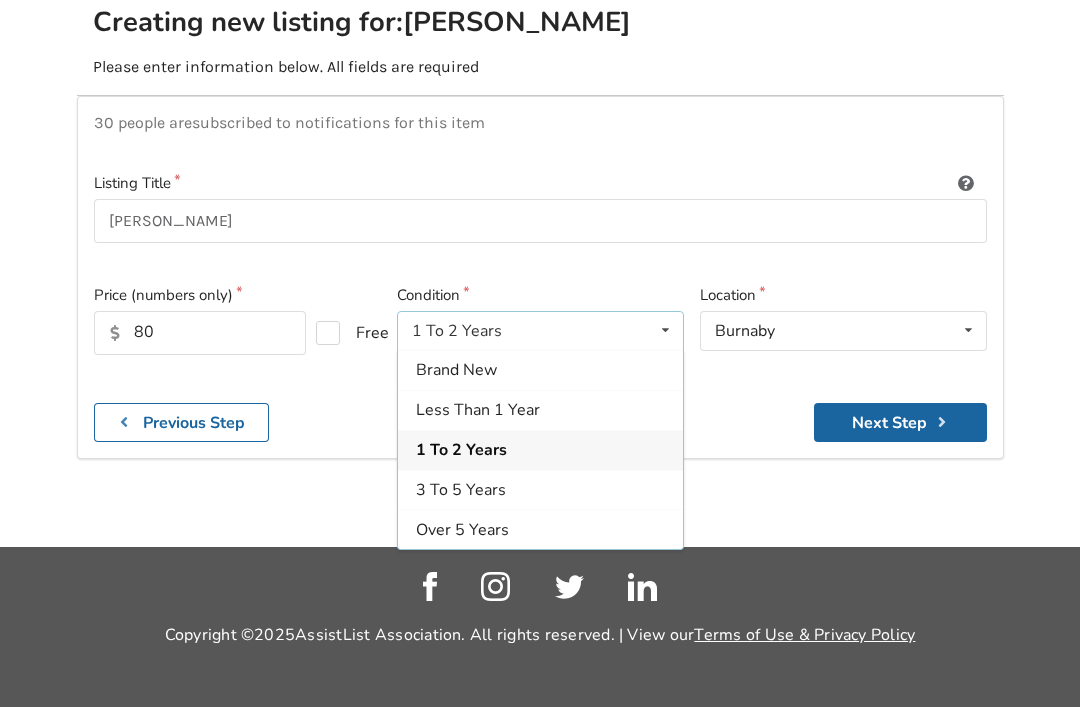 click on "1 To 2 Years" at bounding box center [461, 451] 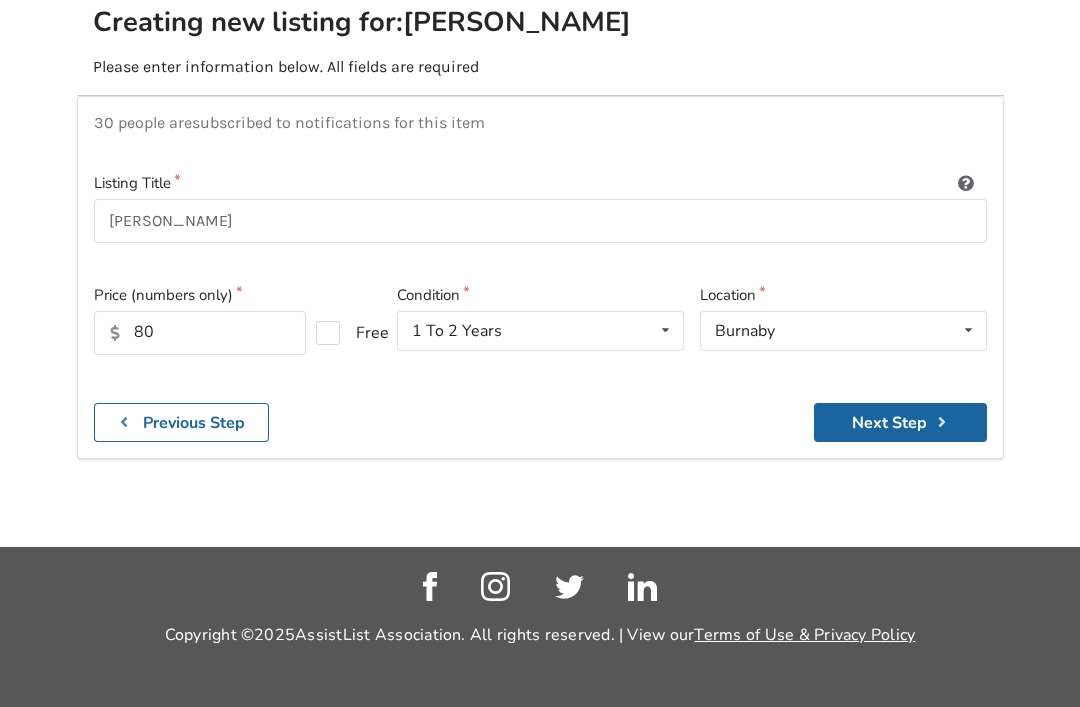 click on "Next Step" at bounding box center [900, 422] 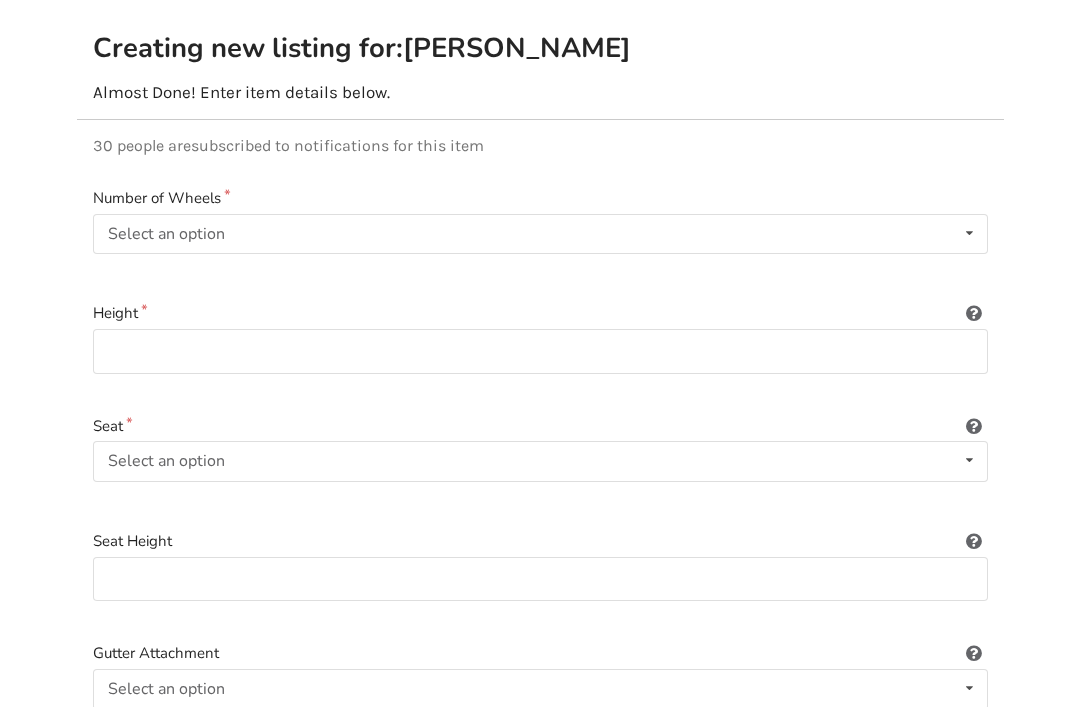 scroll, scrollTop: 159, scrollLeft: 0, axis: vertical 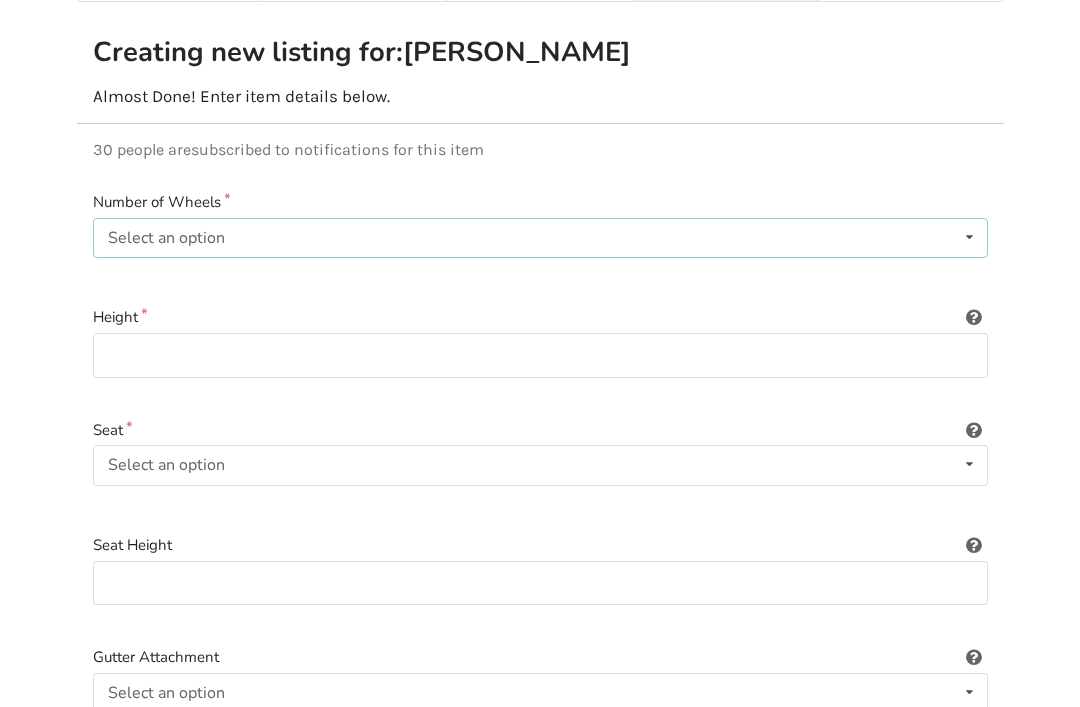 click at bounding box center (969, 237) 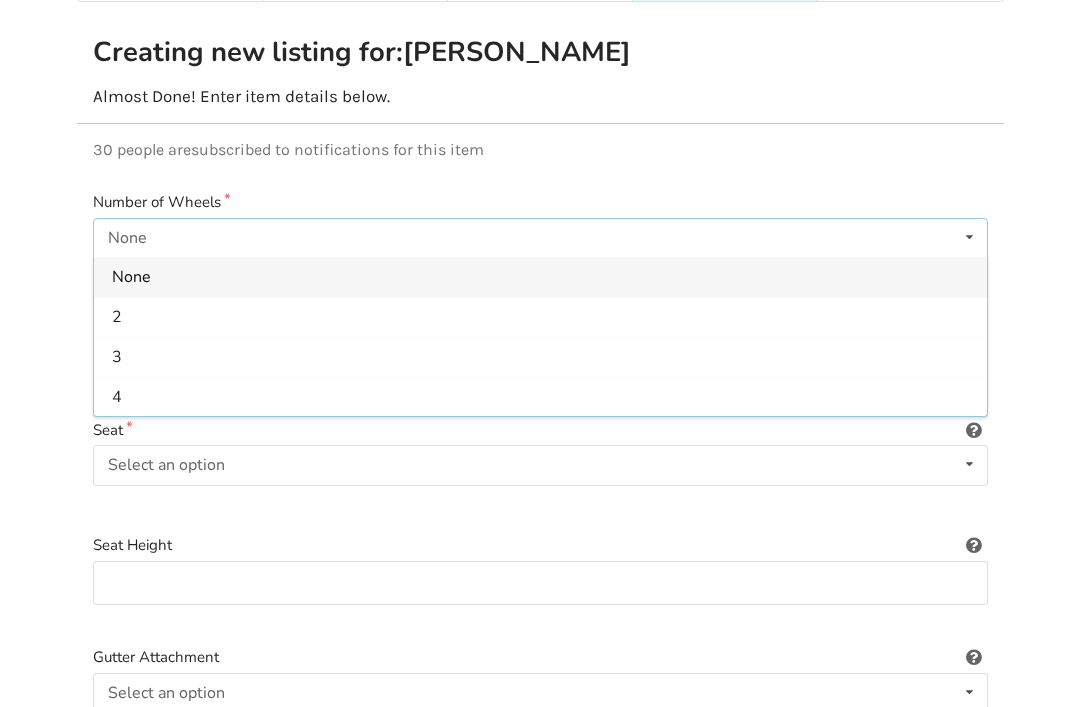 click on "4" at bounding box center (540, 397) 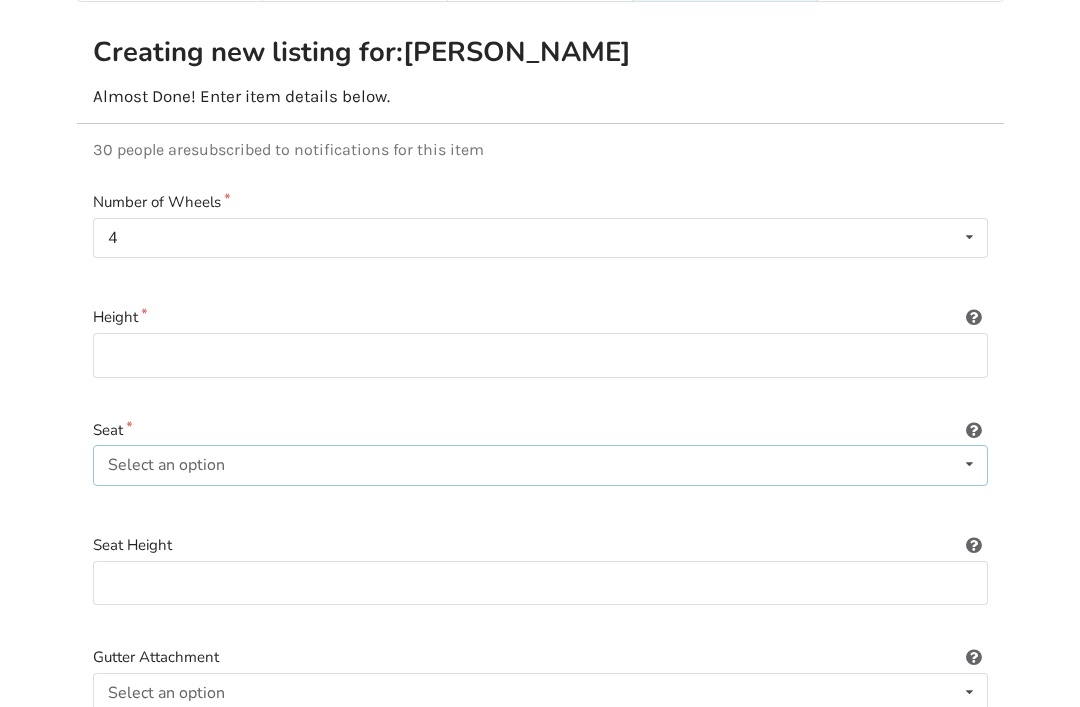 click at bounding box center (969, 464) 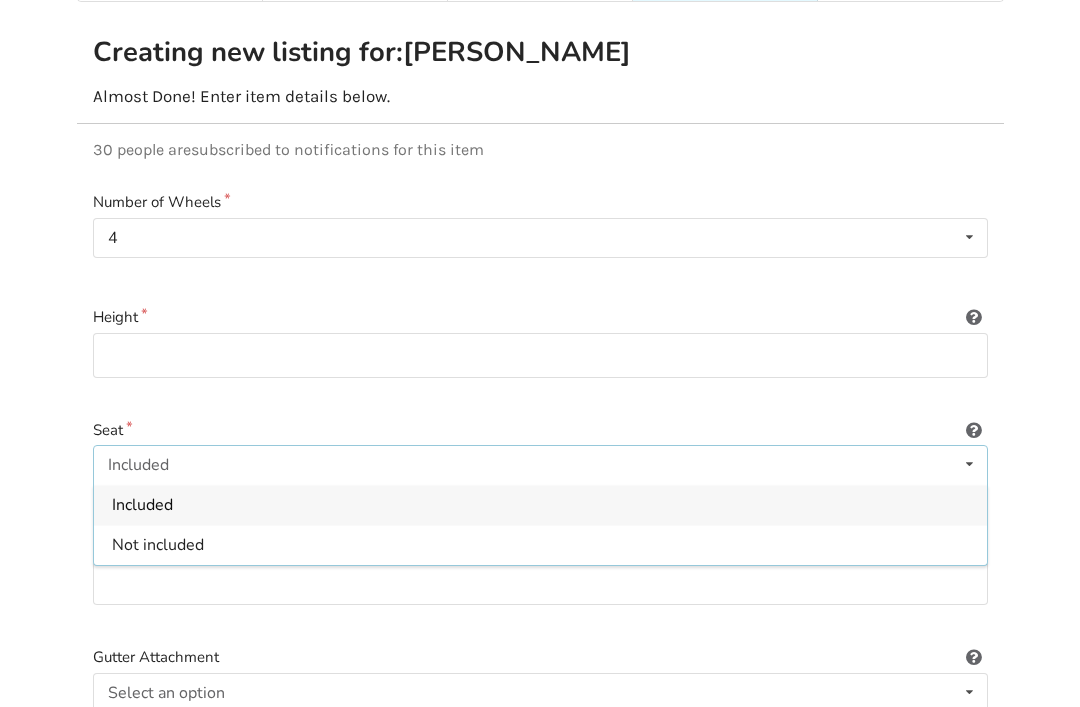 click on "Included Included Not included" at bounding box center (540, 465) 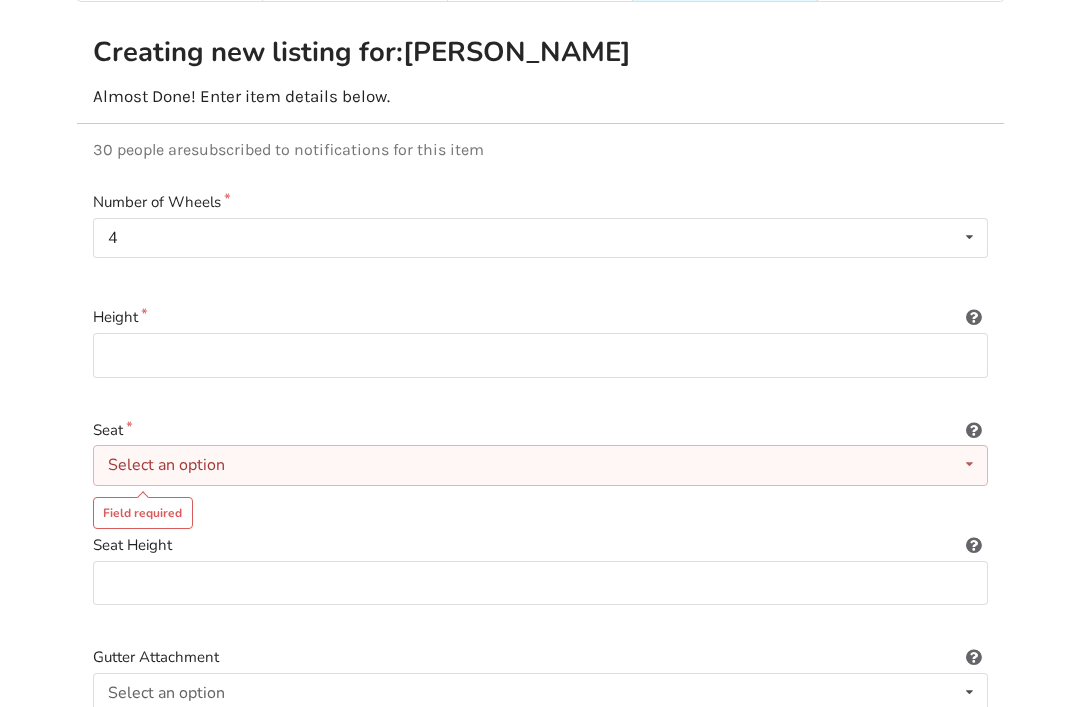 click on "Select an option Included Not included" at bounding box center (540, 465) 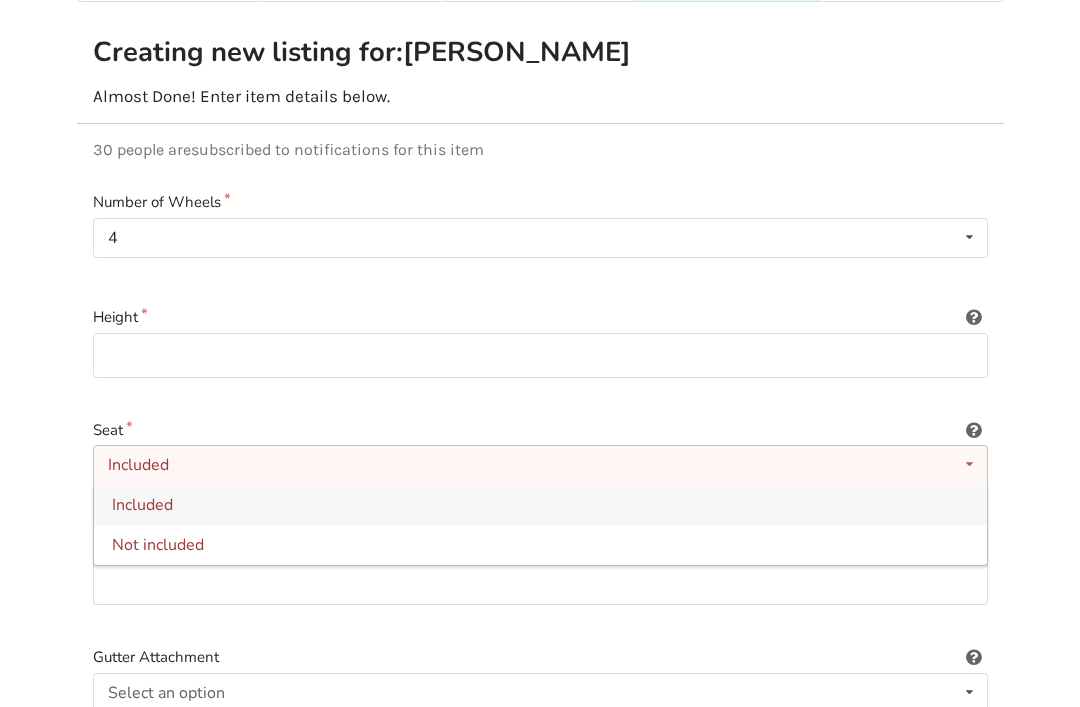 click on "Included" at bounding box center (540, 505) 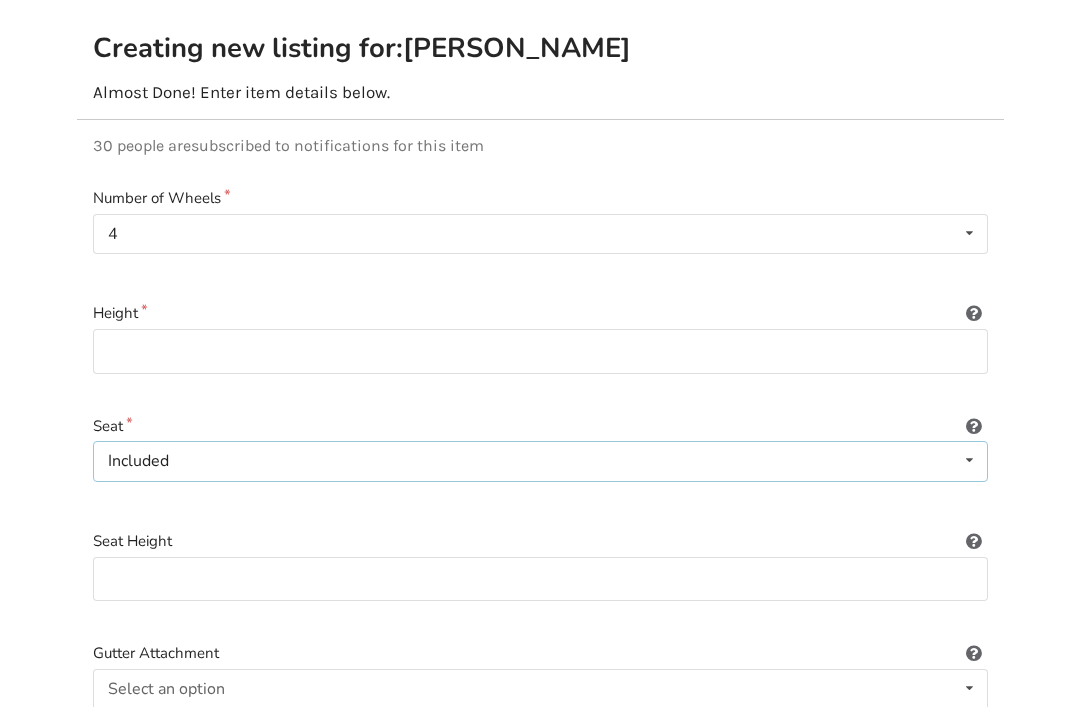scroll, scrollTop: 160, scrollLeft: 0, axis: vertical 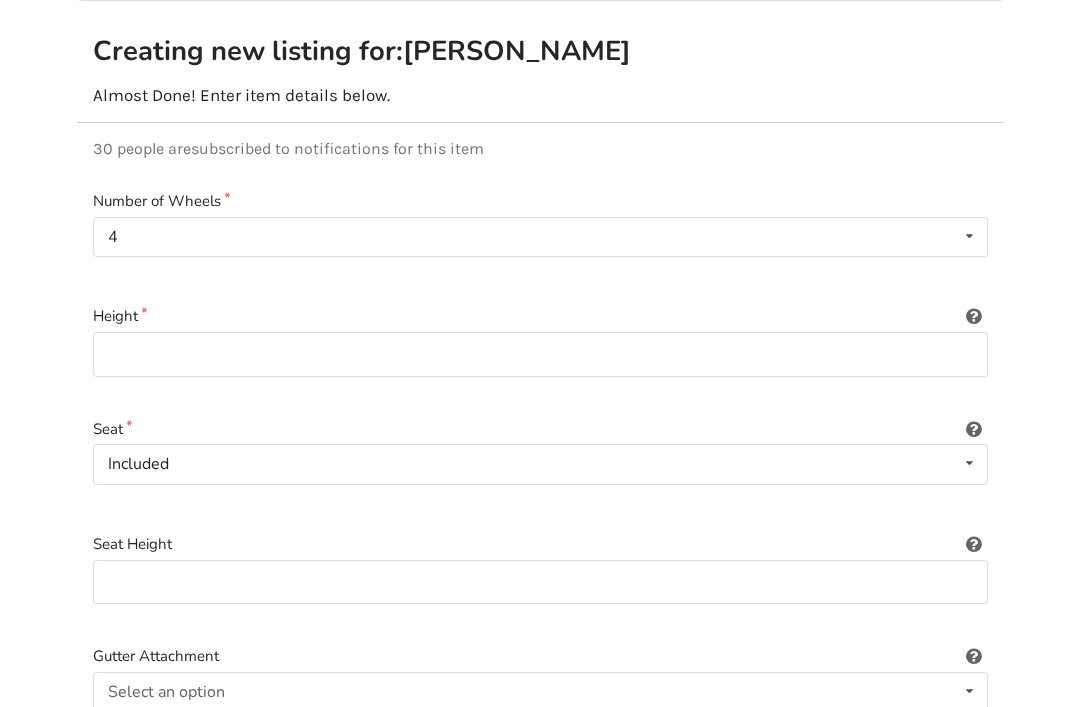 click at bounding box center [974, 313] 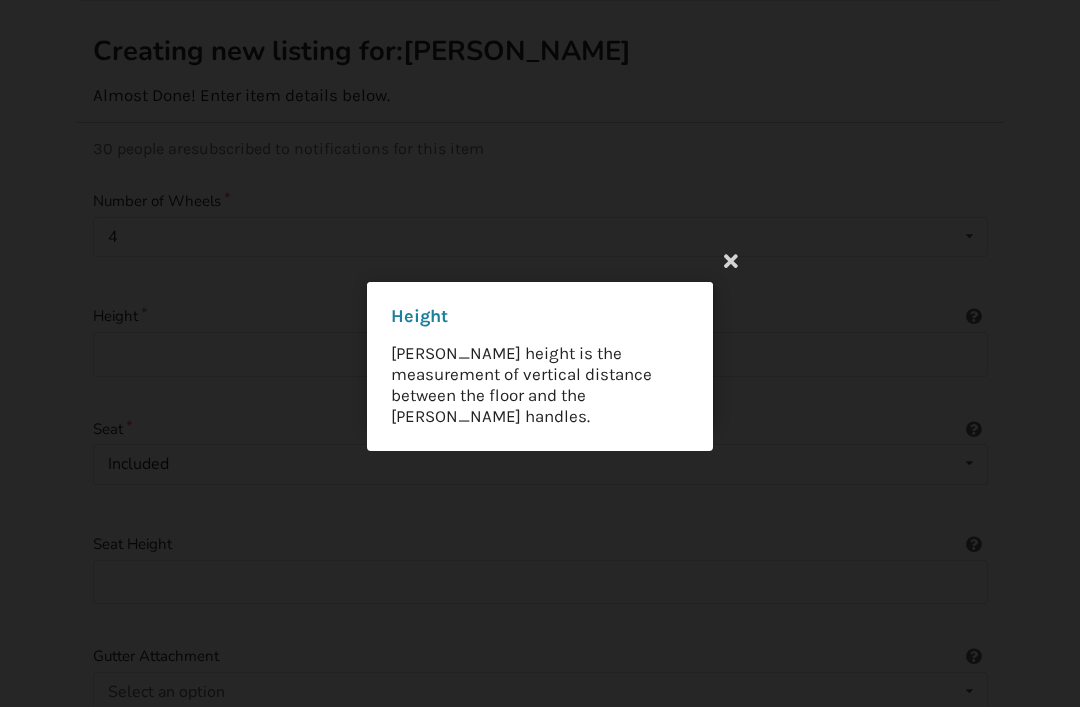 click at bounding box center [731, 260] 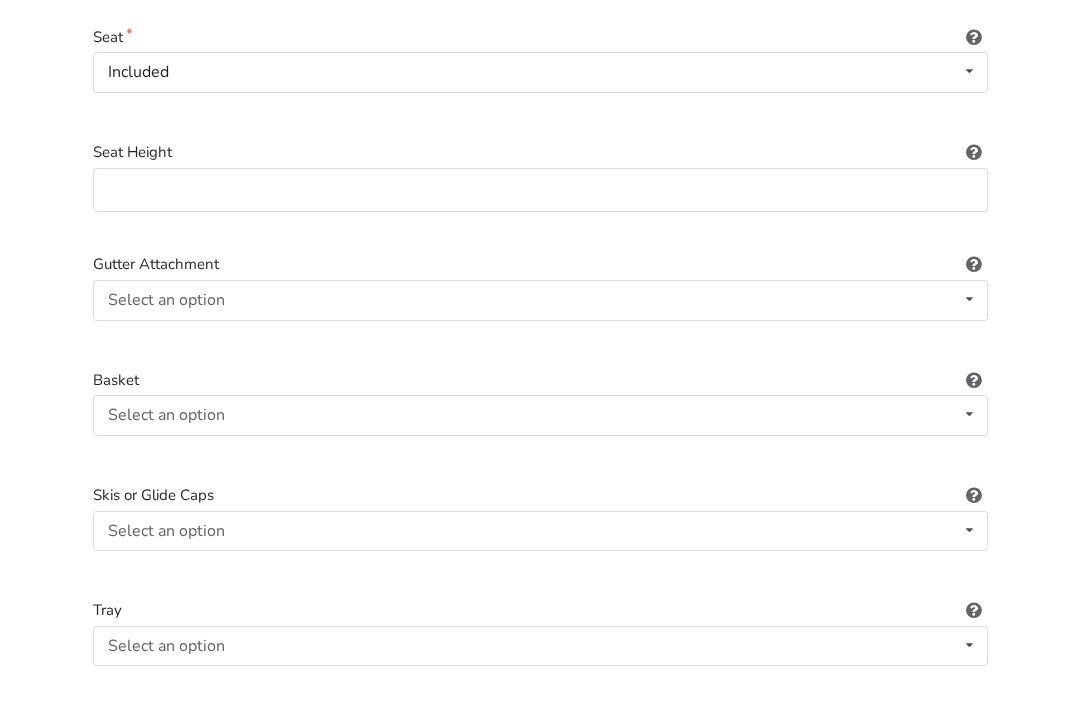 scroll, scrollTop: 552, scrollLeft: 0, axis: vertical 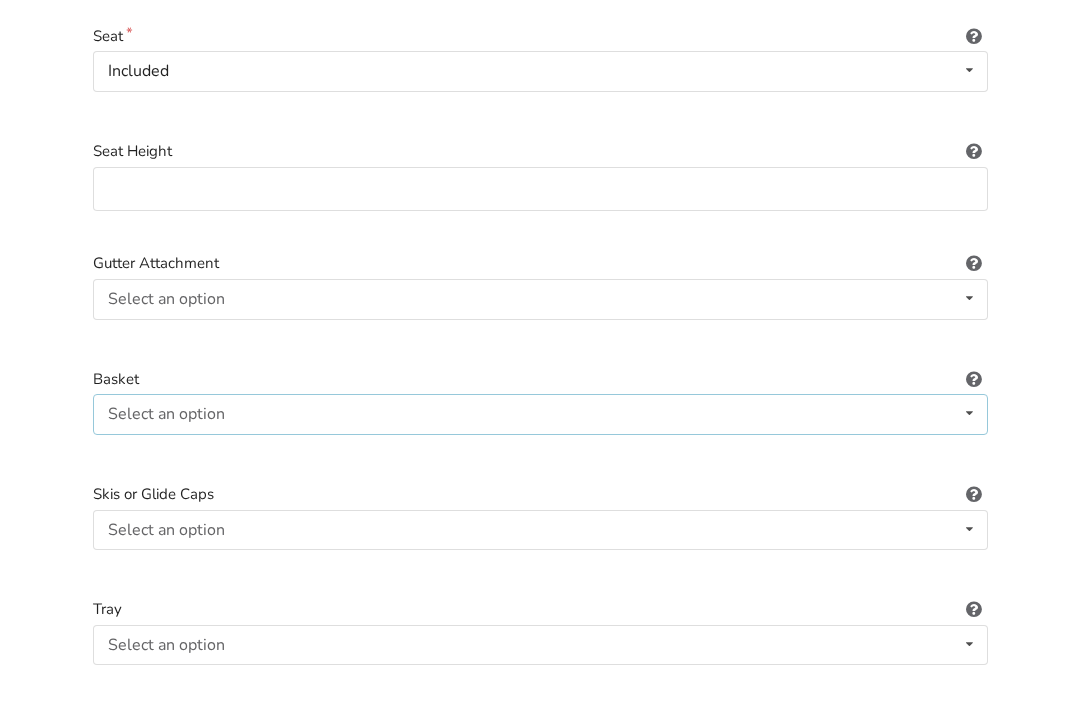 click at bounding box center [969, 414] 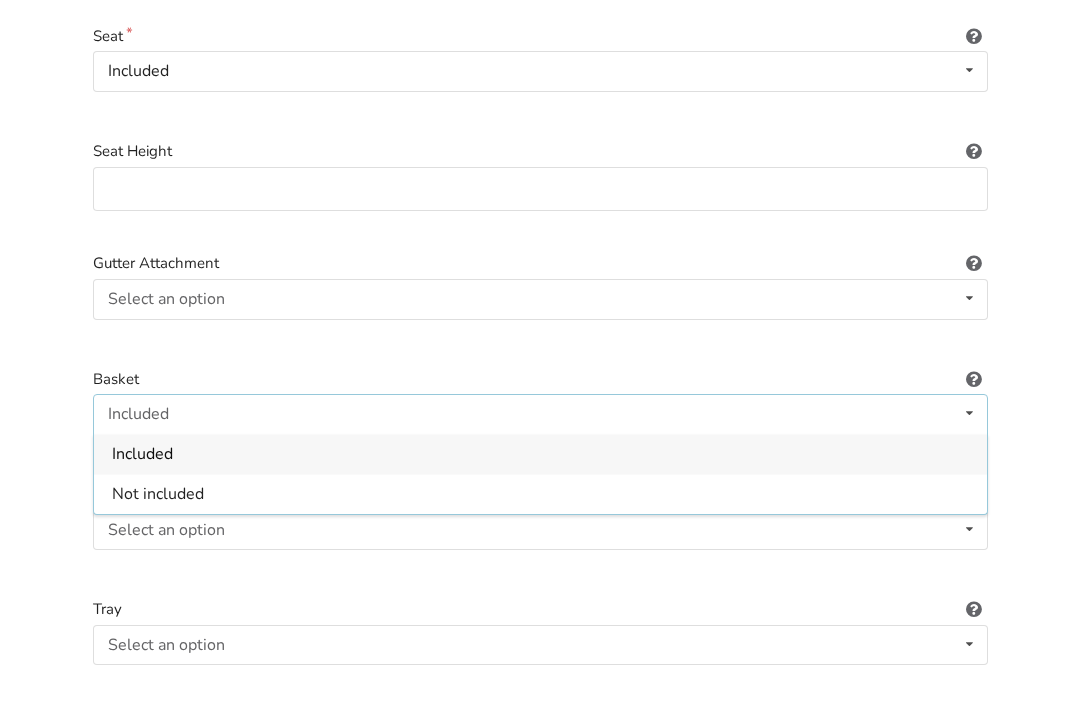 click on "Included" at bounding box center (540, 454) 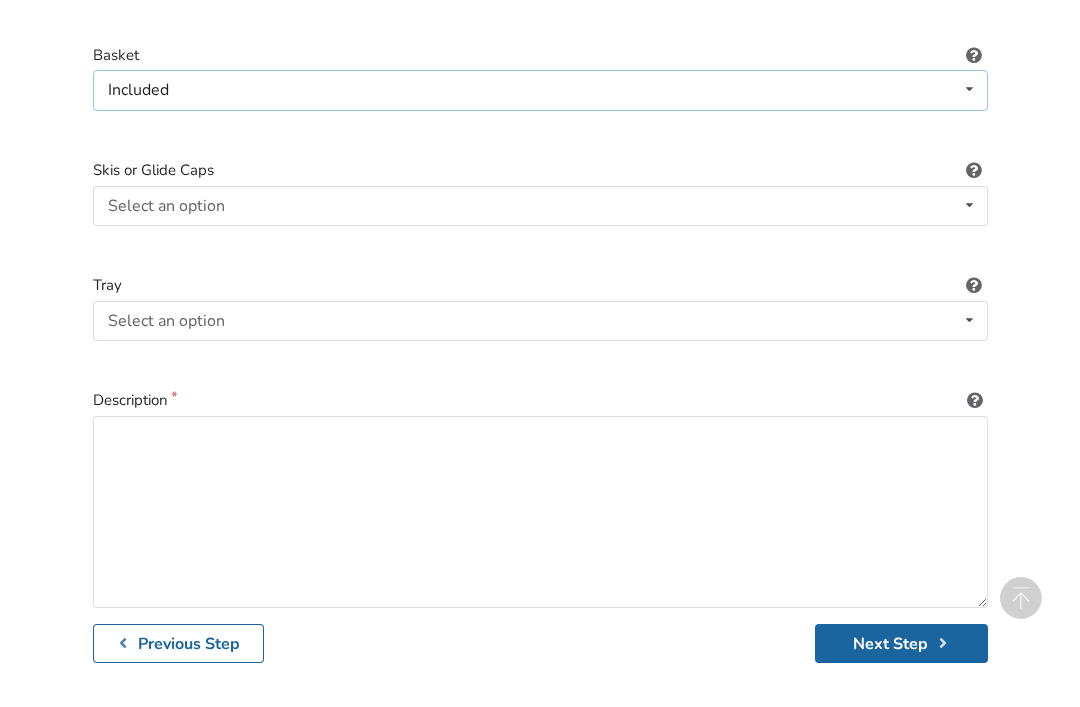 scroll, scrollTop: 840, scrollLeft: 0, axis: vertical 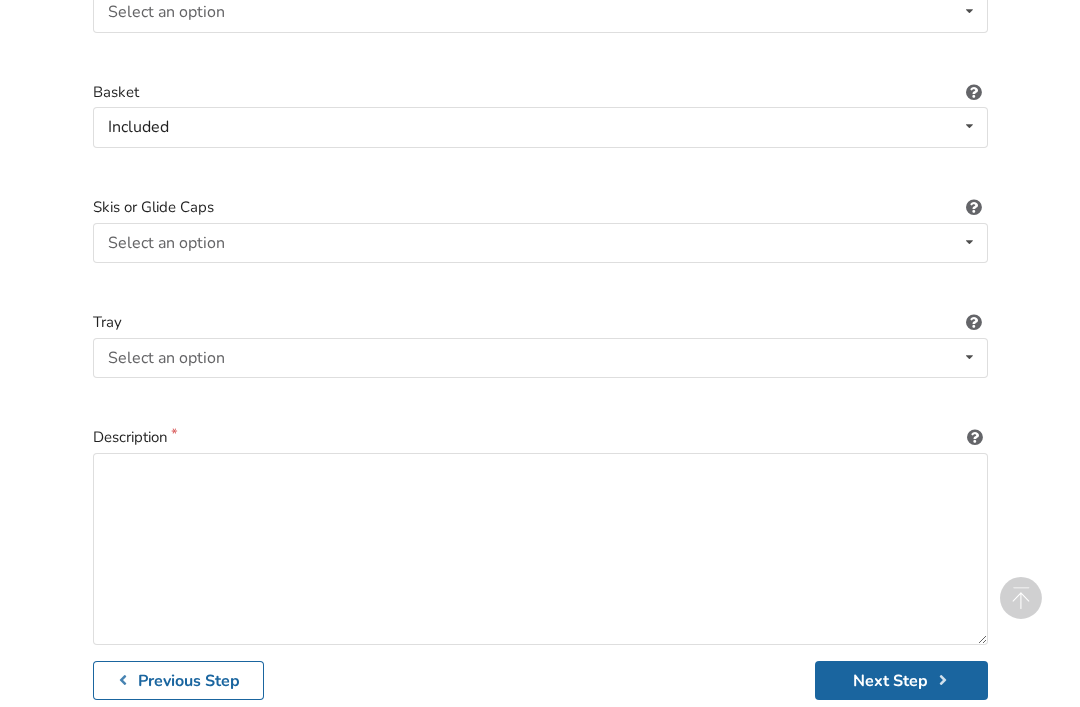 click at bounding box center (974, 204) 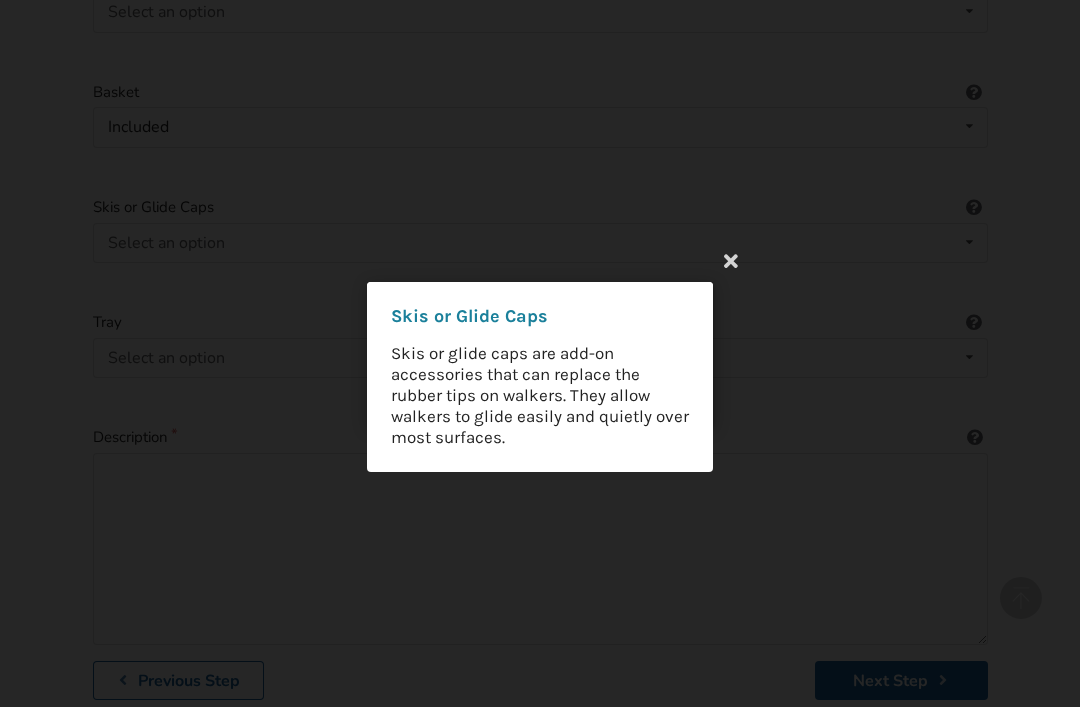 click at bounding box center (731, 260) 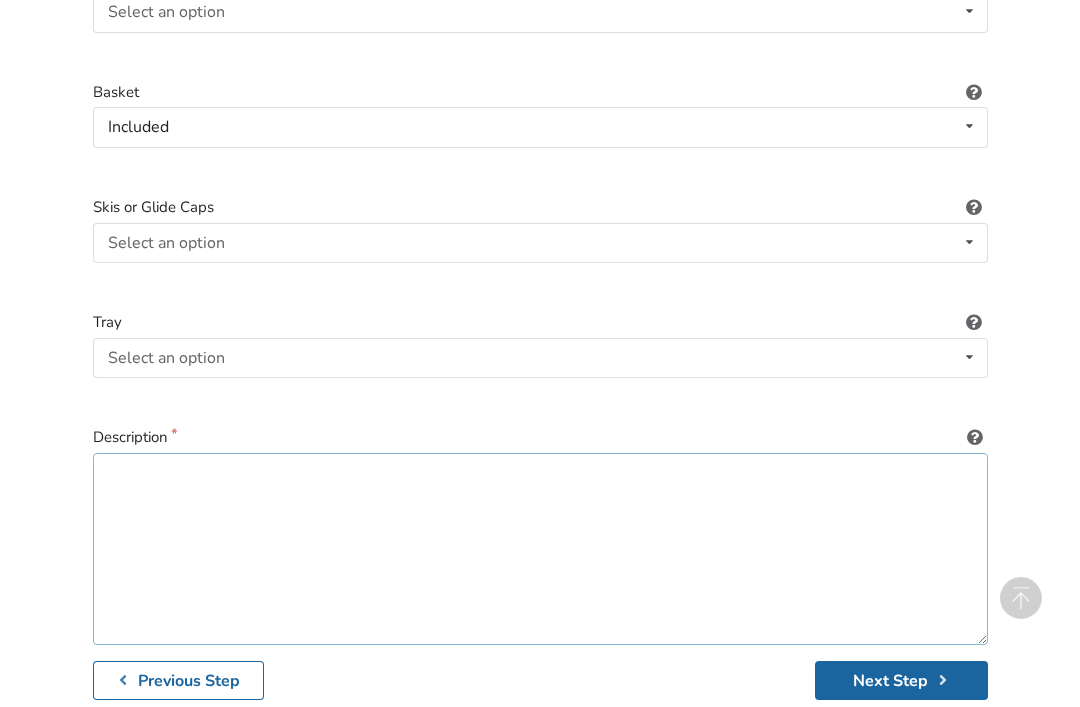 click at bounding box center (540, 549) 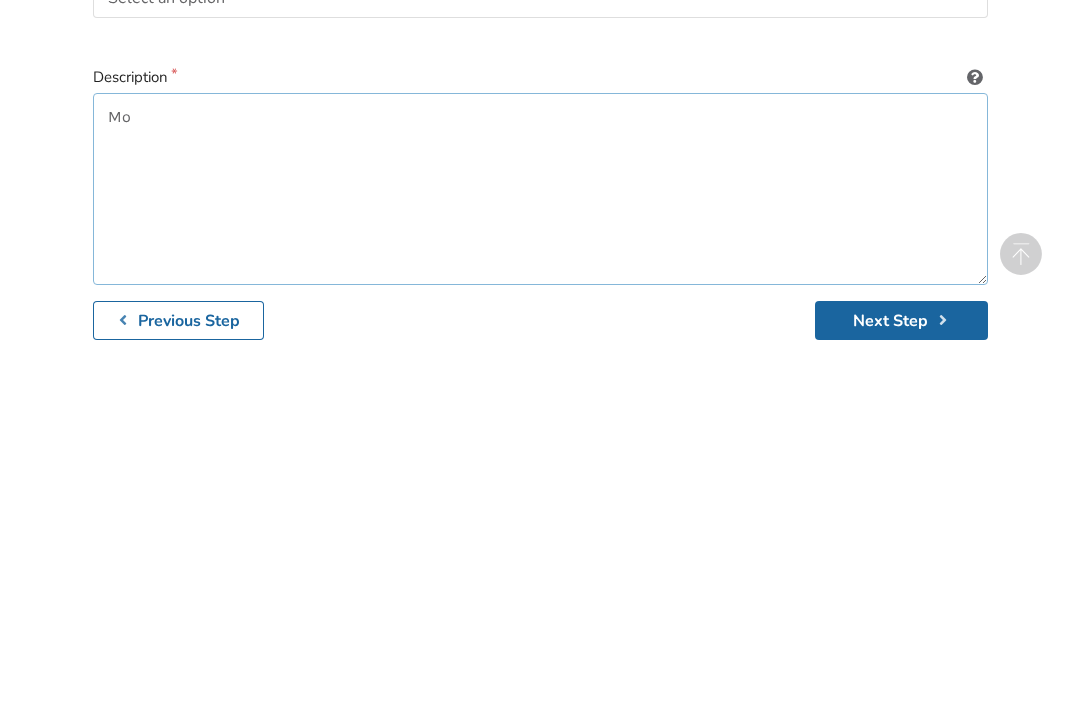 type on "M" 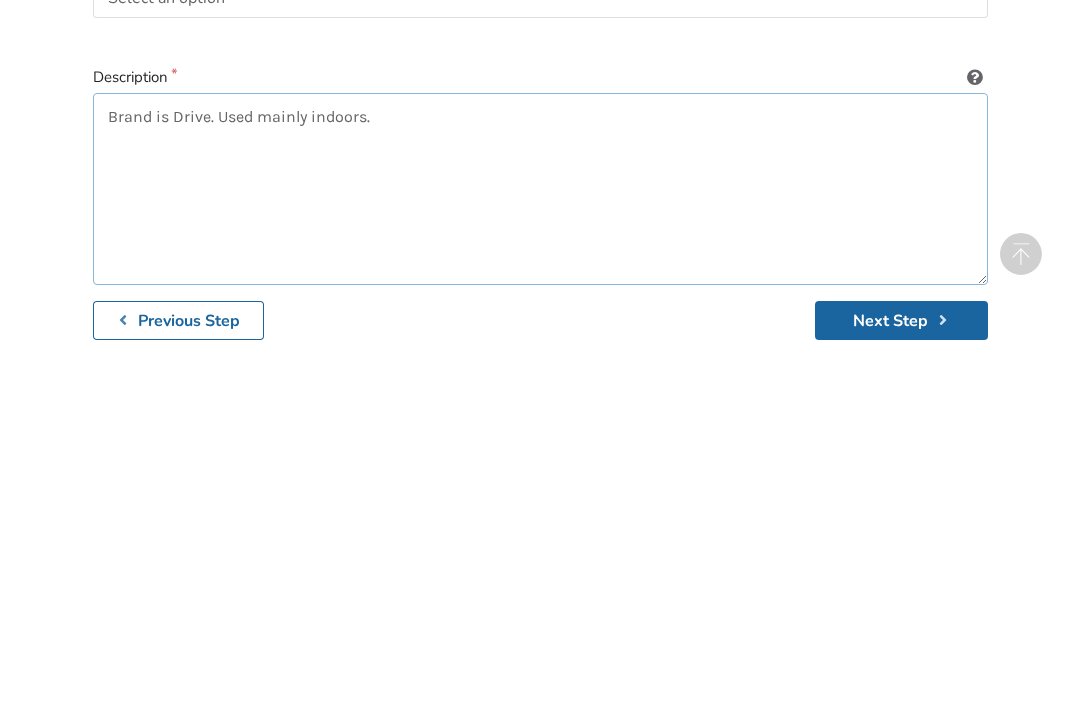 type on "Brand is Drive. Used mainly indoors." 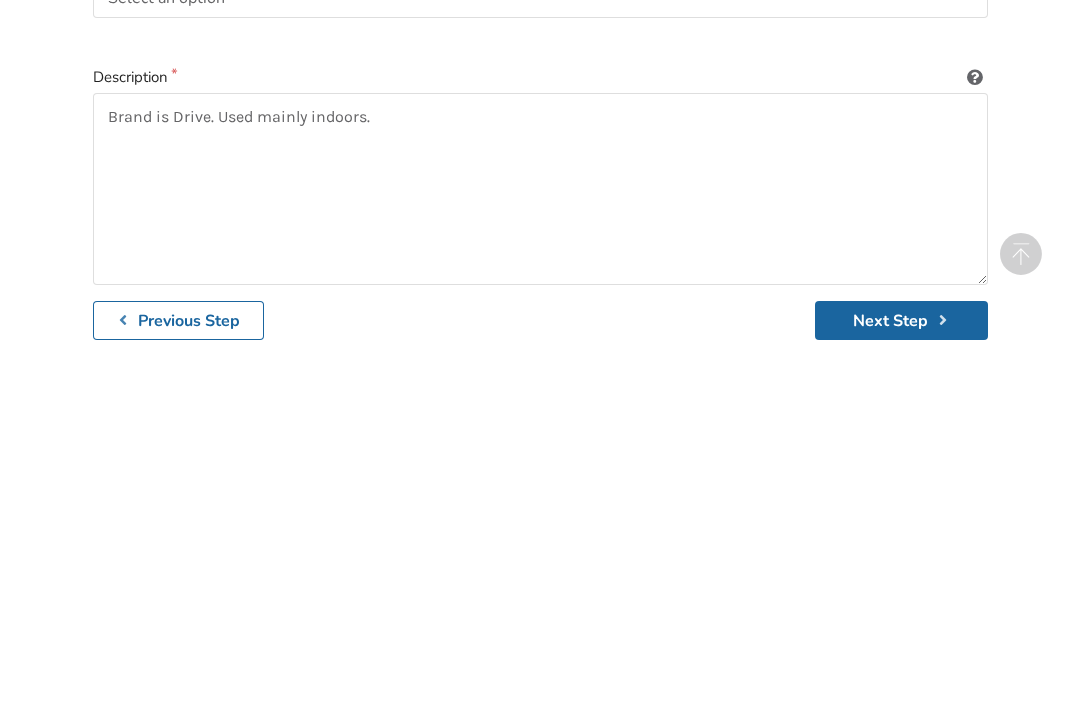 click on "Next Step" at bounding box center [901, 664] 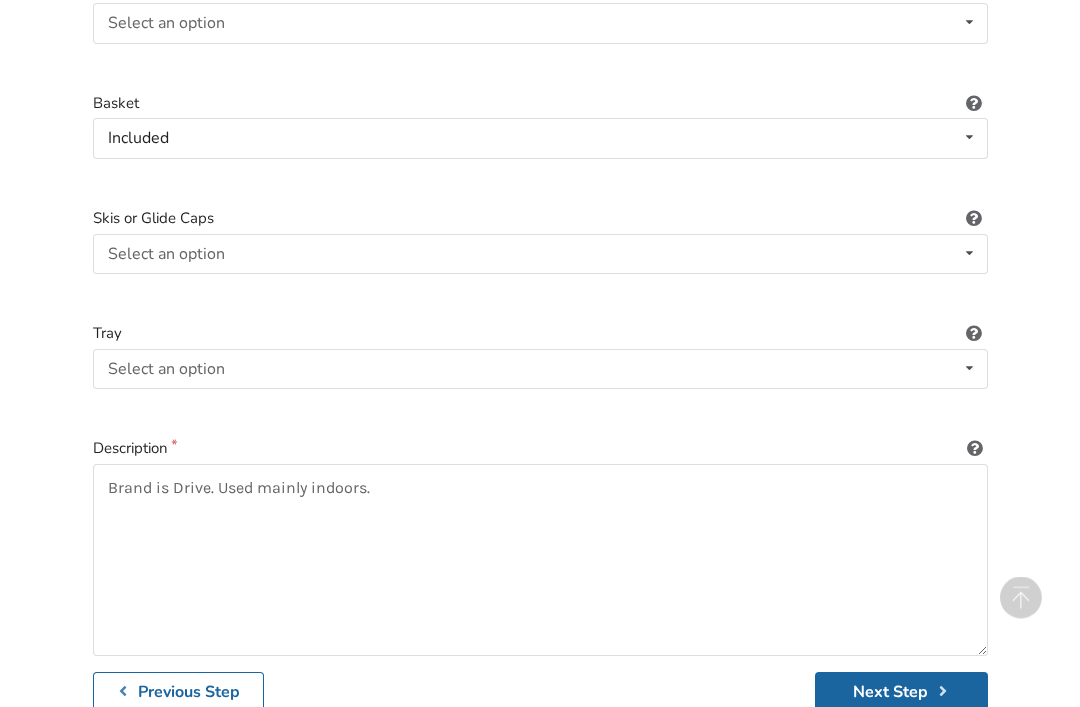 scroll, scrollTop: 829, scrollLeft: 0, axis: vertical 